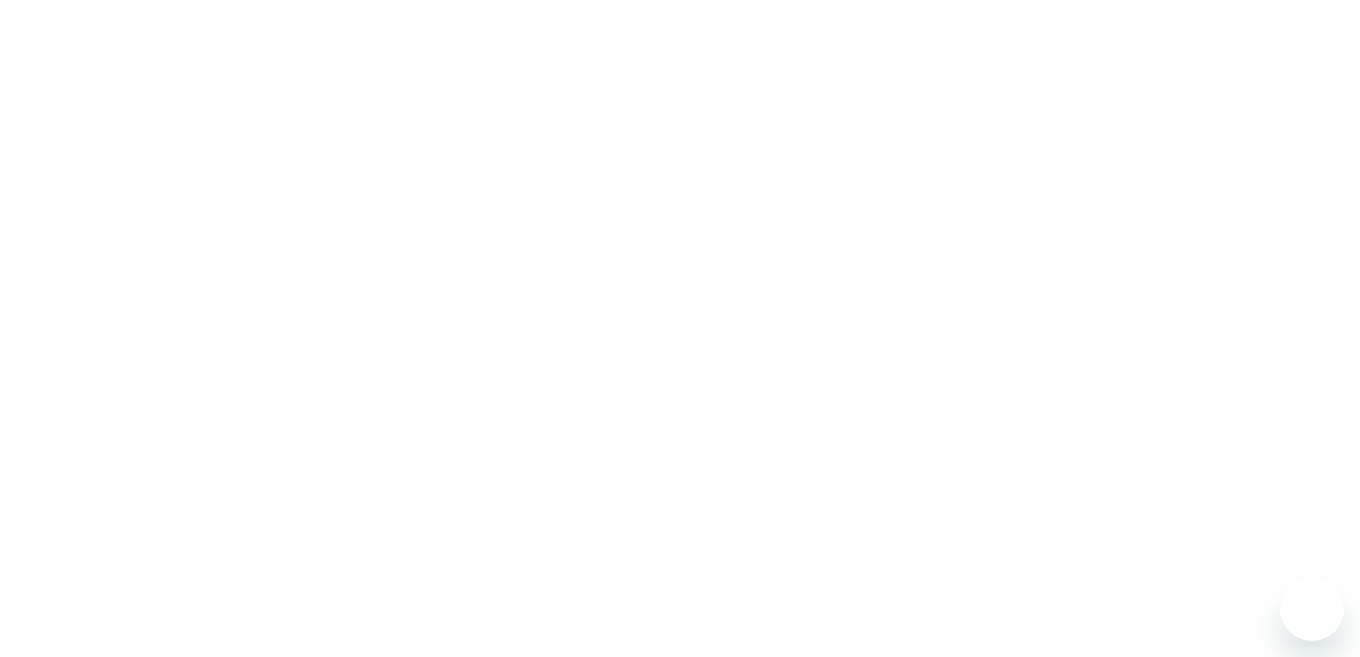 scroll, scrollTop: 0, scrollLeft: 0, axis: both 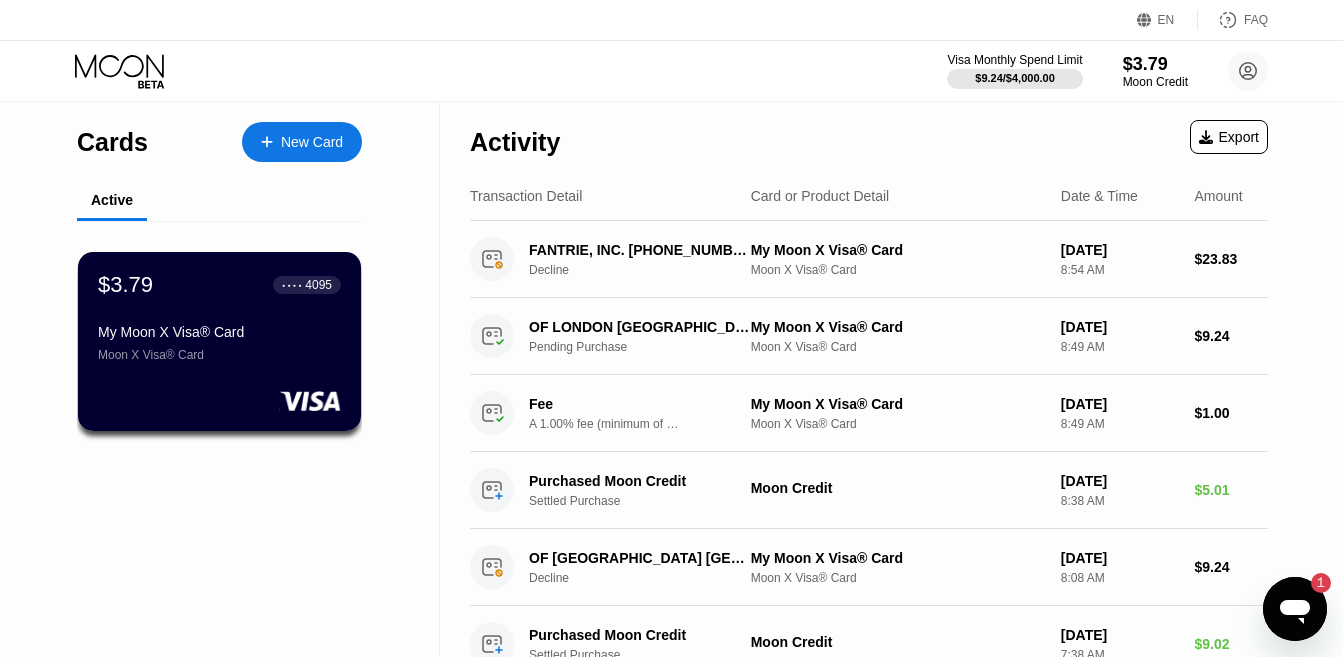 click on "$3.79 ● ● ● ● 4095 My Moon X Visa® Card Moon X Visa® Card" at bounding box center [219, 341] 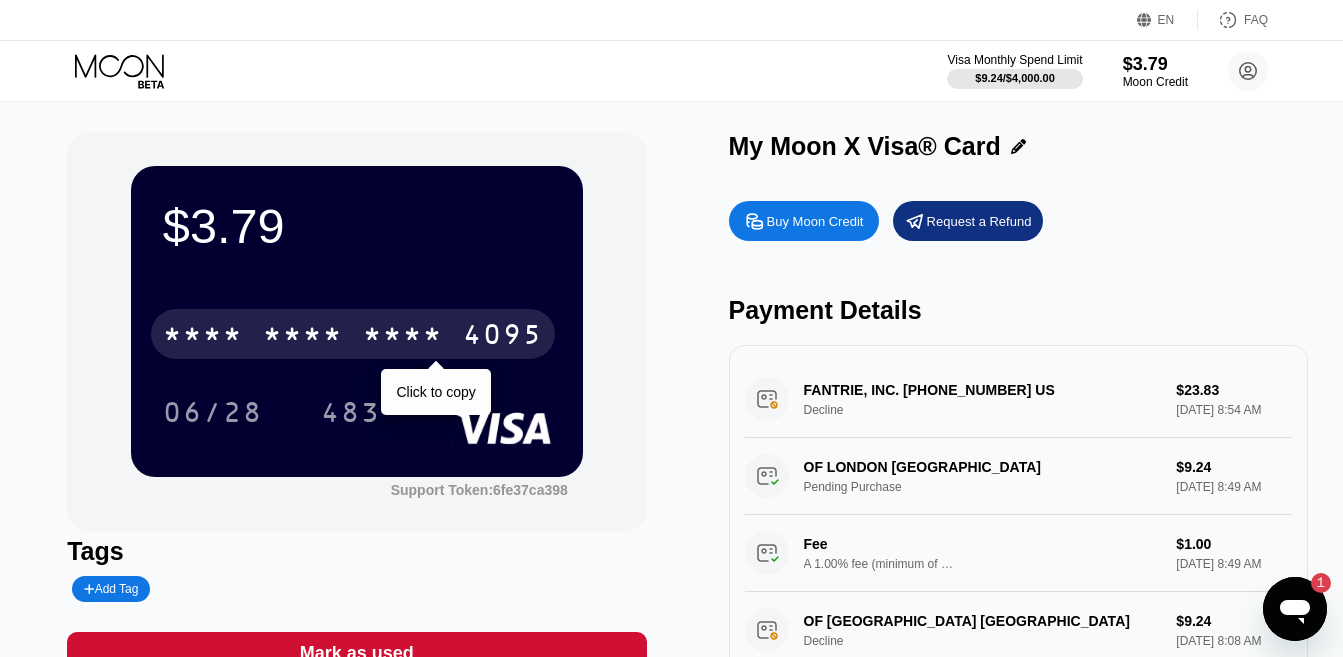 click on "* * * *" at bounding box center [303, 337] 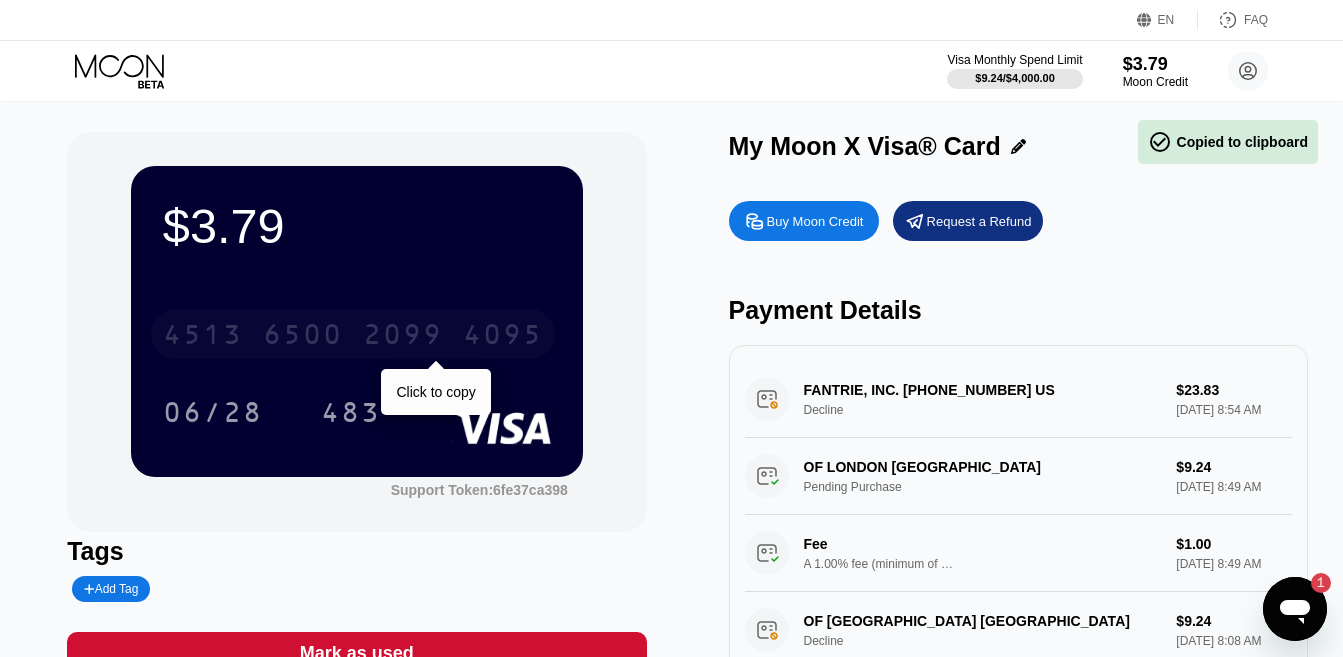 click on "6500" at bounding box center [303, 337] 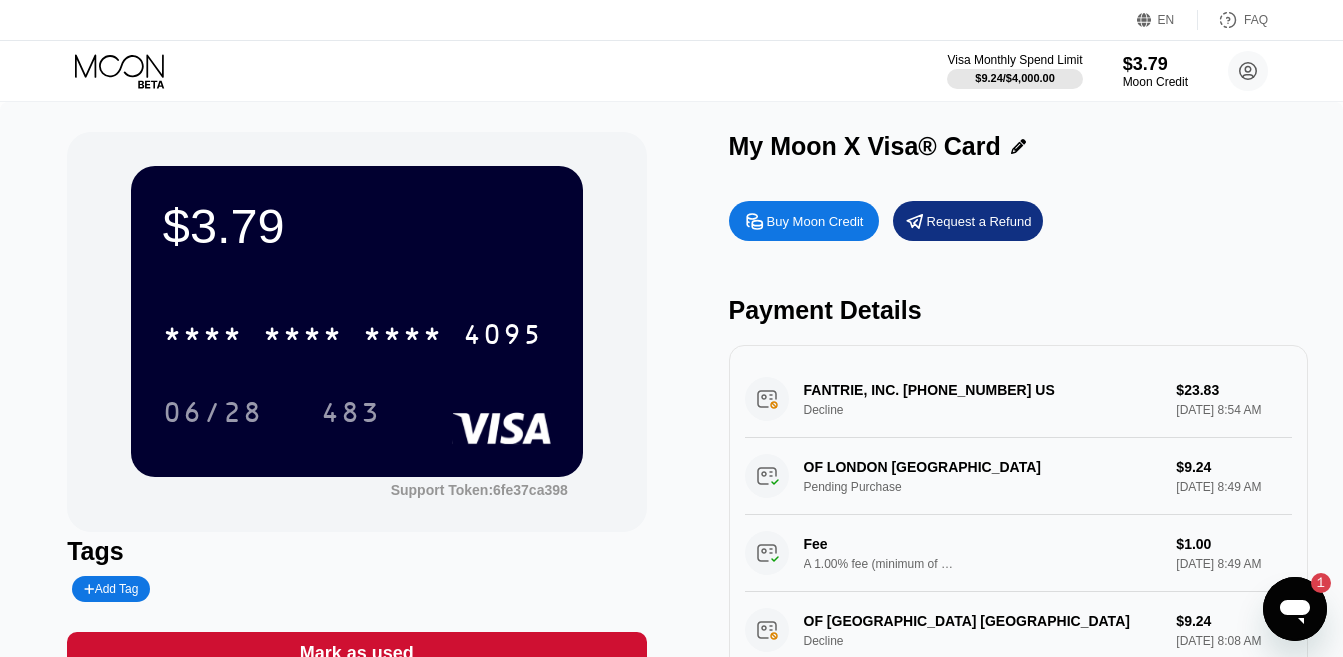 click on "Buy Moon Credit" at bounding box center (804, 221) 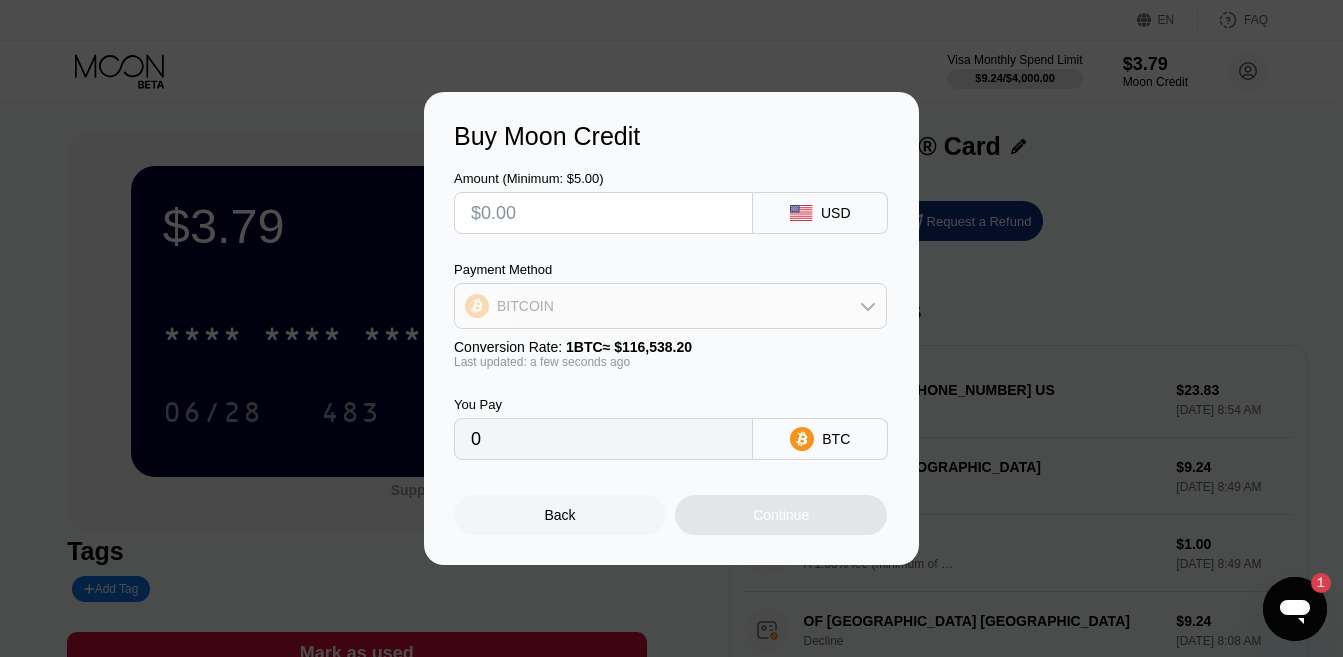 click on "BITCOIN" at bounding box center (670, 306) 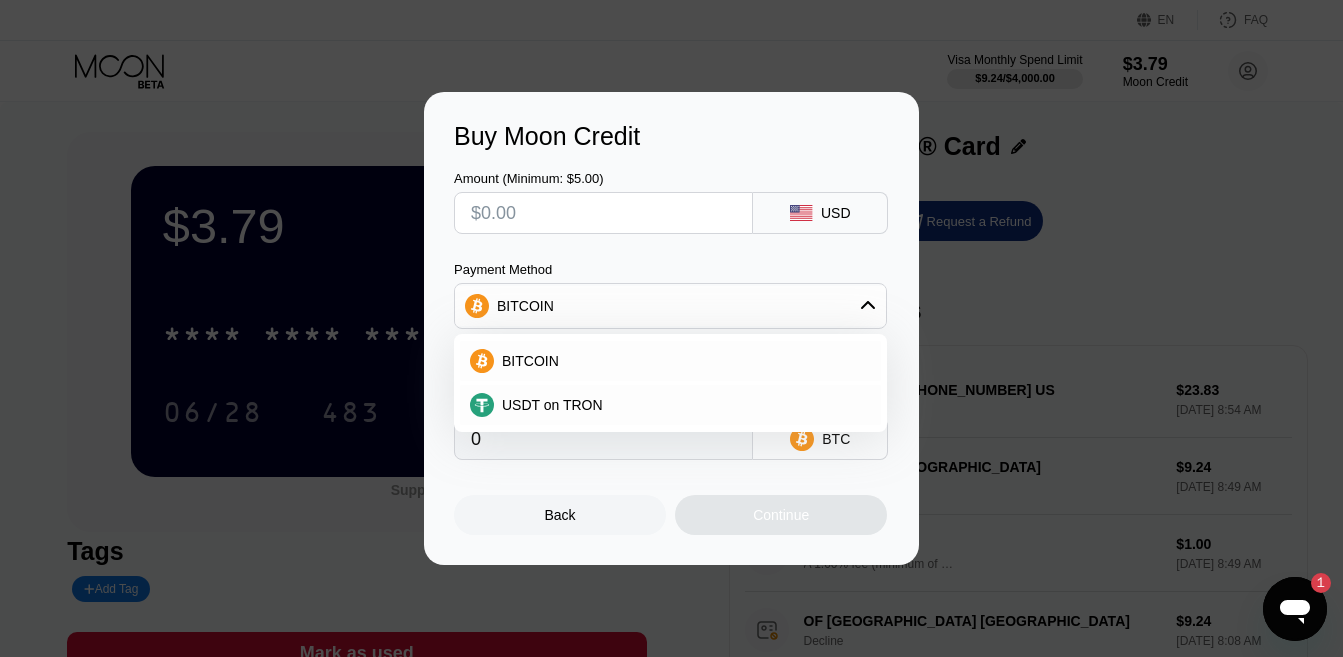 click 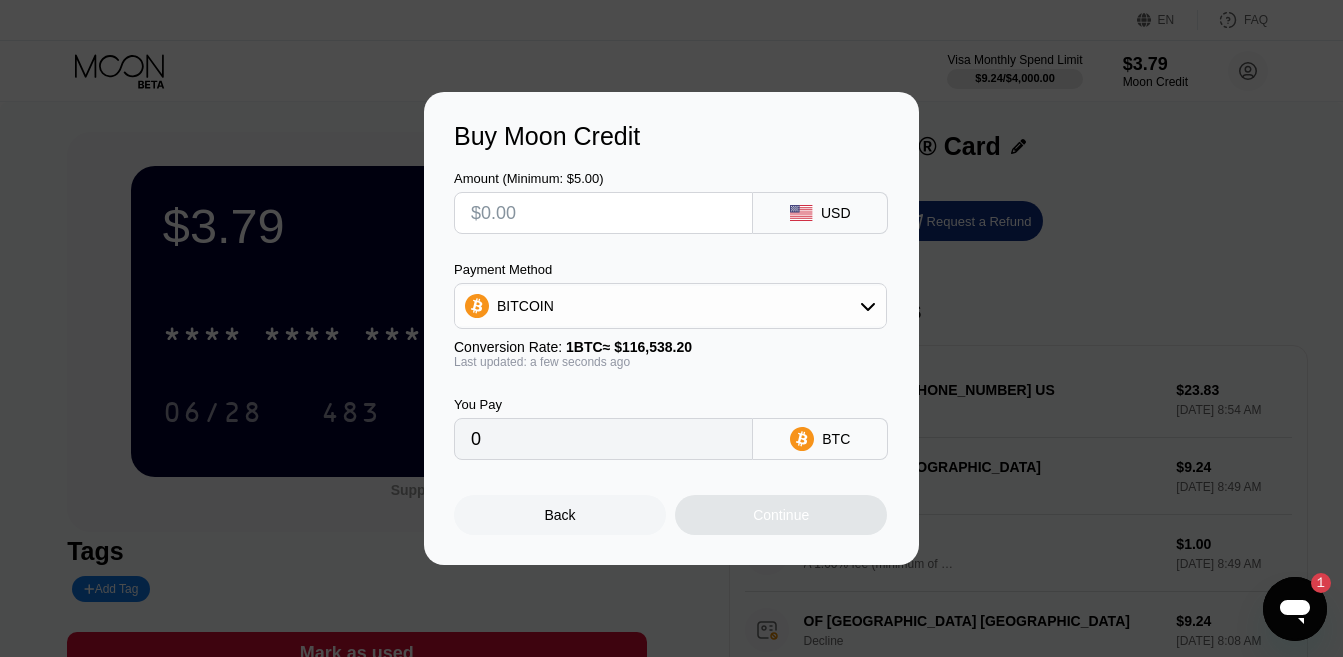 click on "Back Continue" at bounding box center [671, 497] 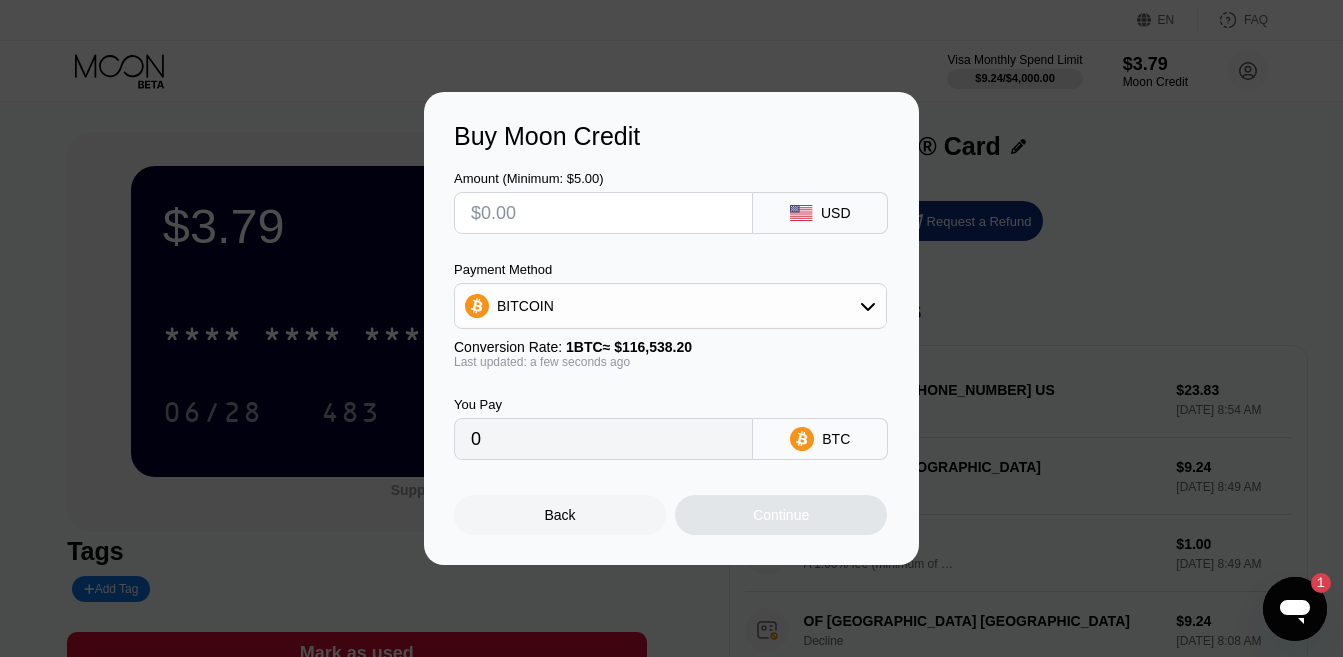 click on "0" at bounding box center (603, 439) 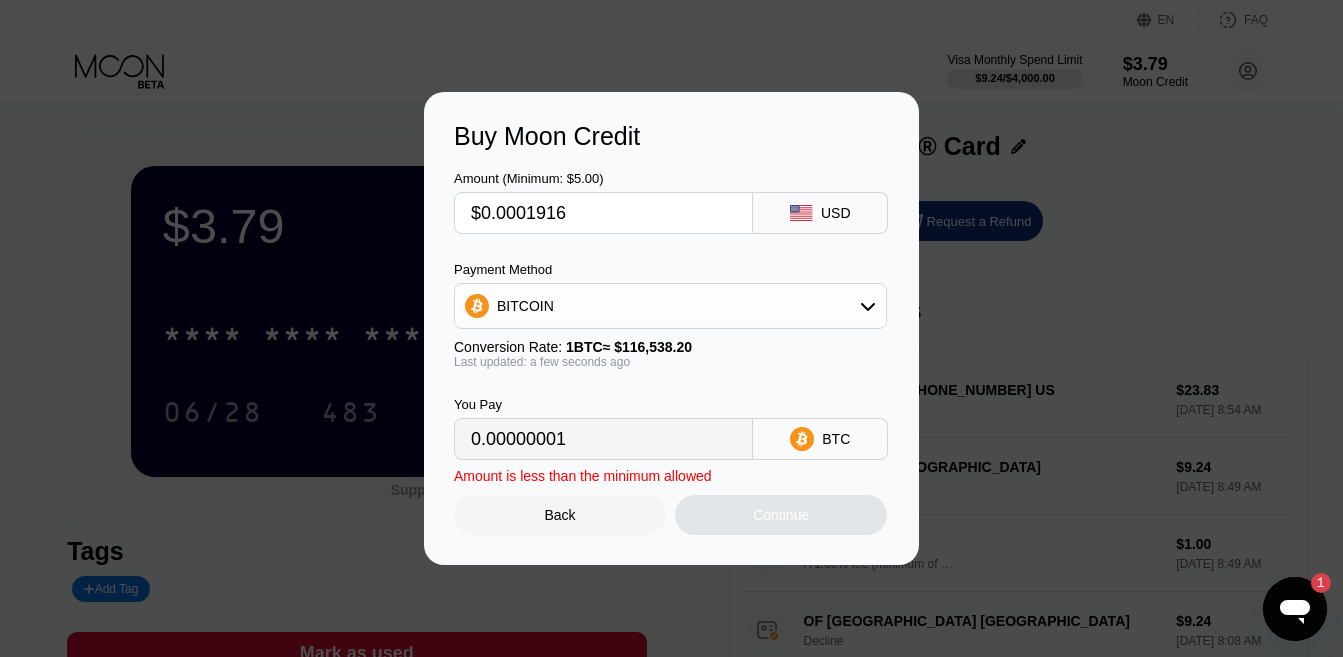 type on "0.00000001" 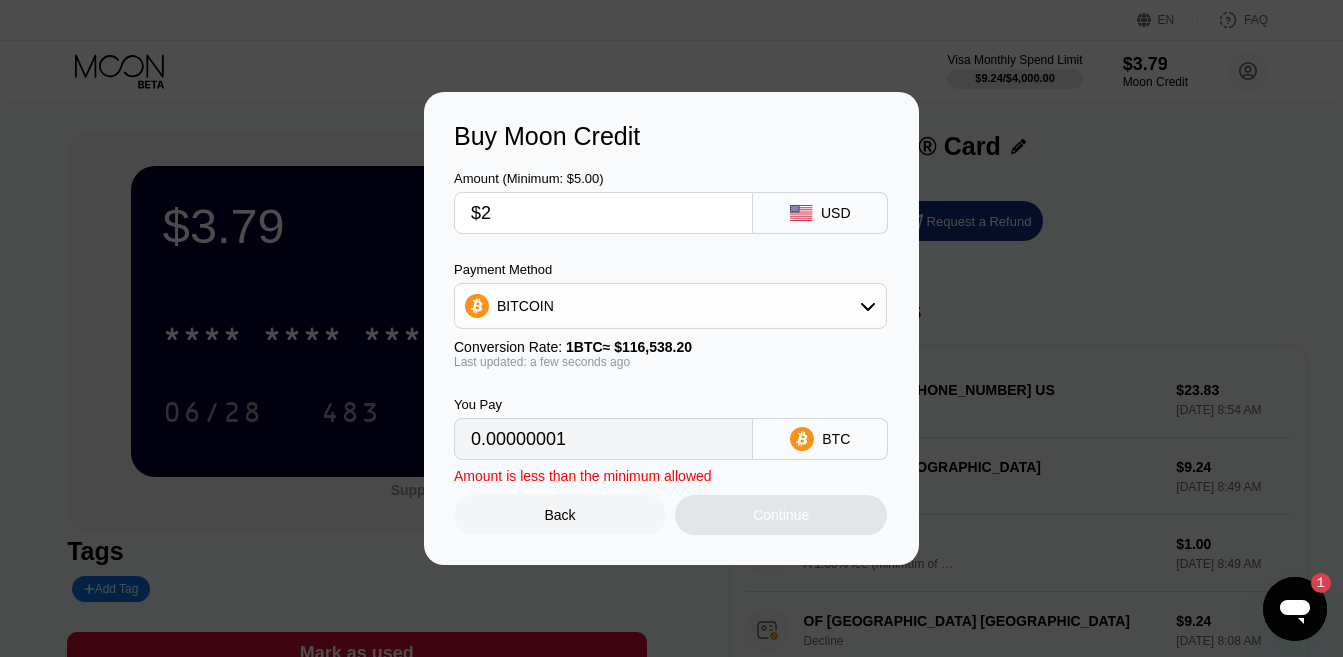 type on "$22" 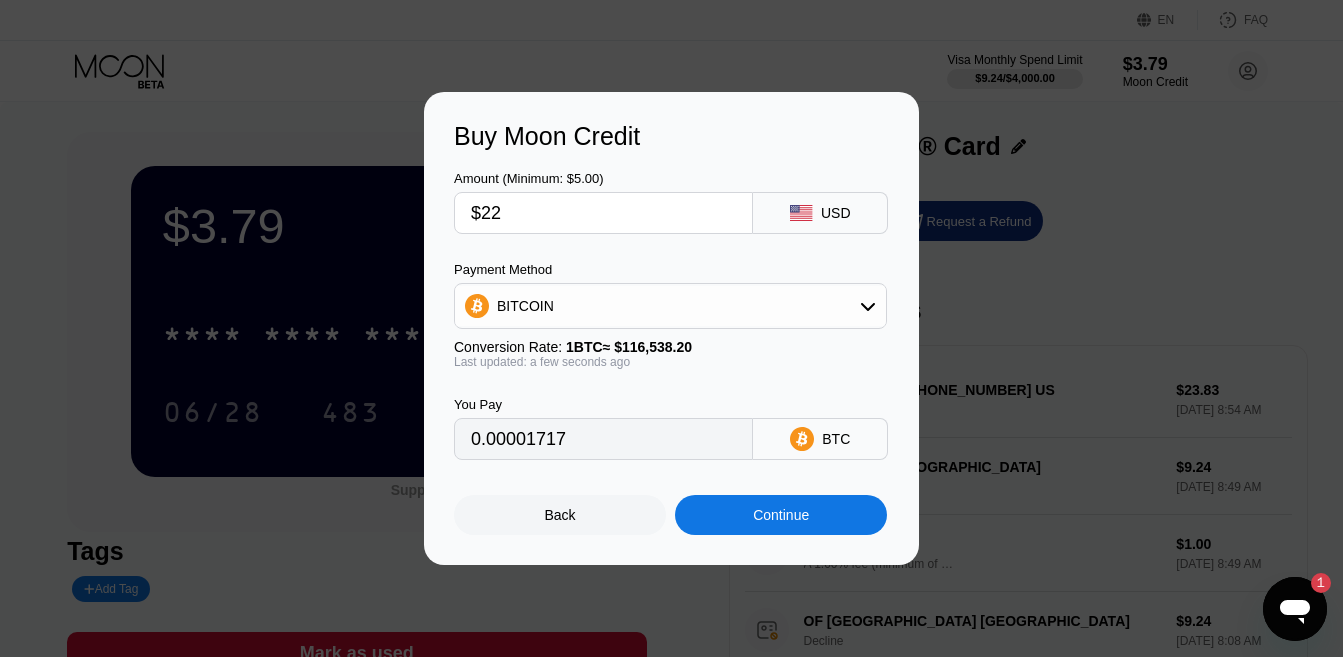 type on "0.00018878" 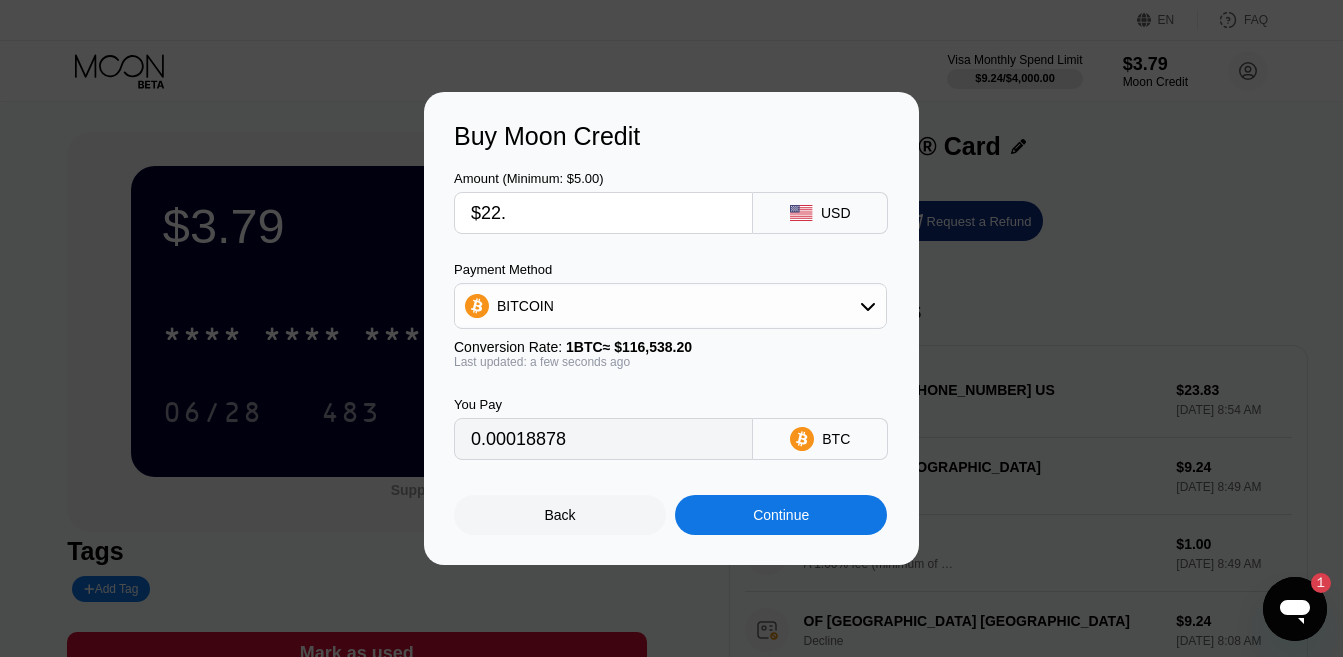 type on "$22.5" 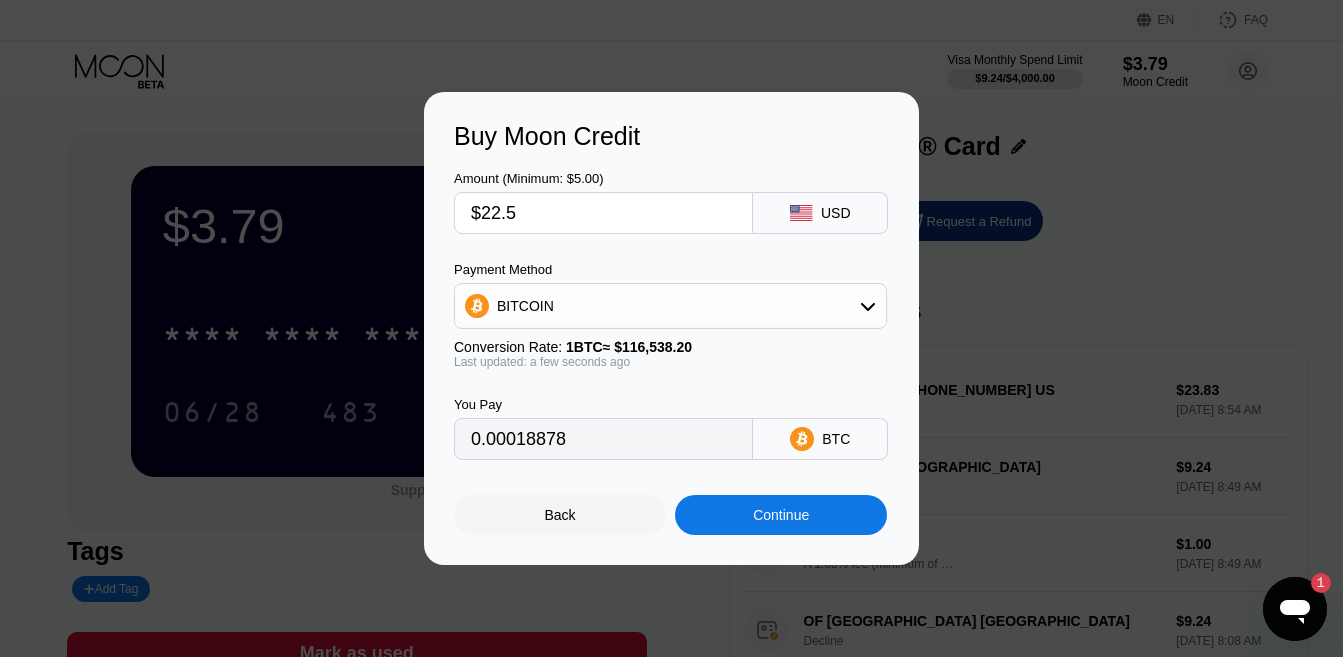 type on "0.00019307" 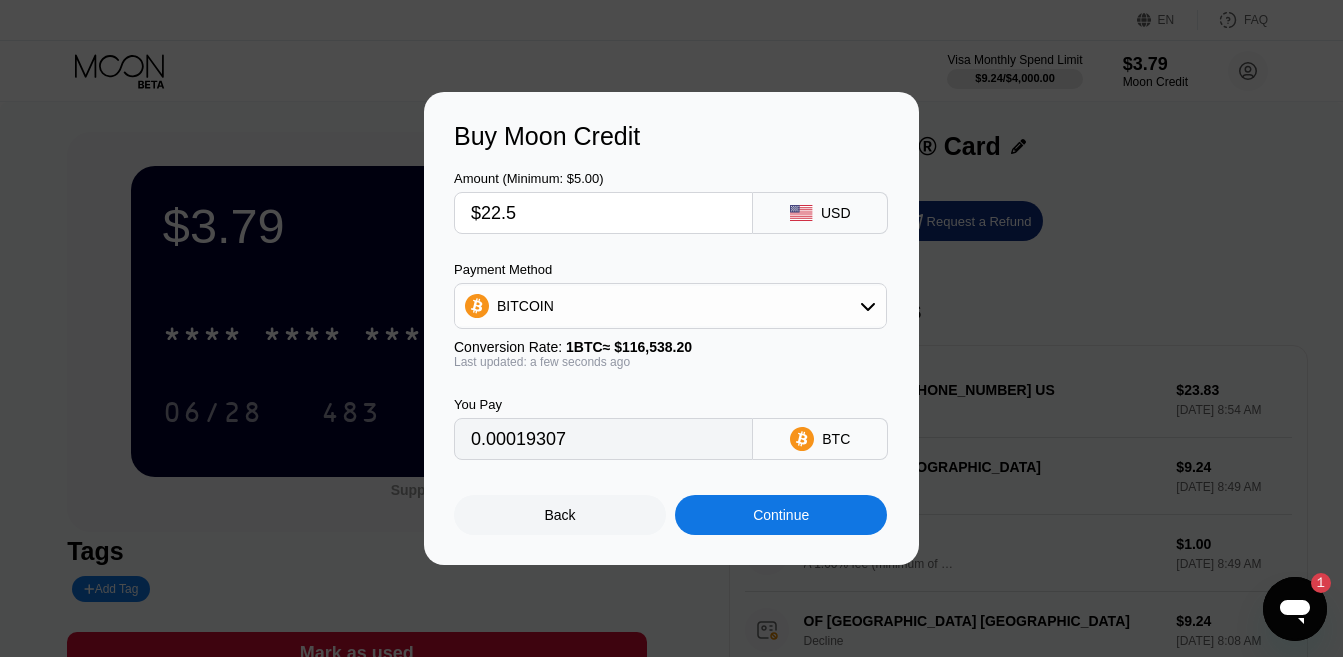 click on "0.00019307" at bounding box center [603, 439] 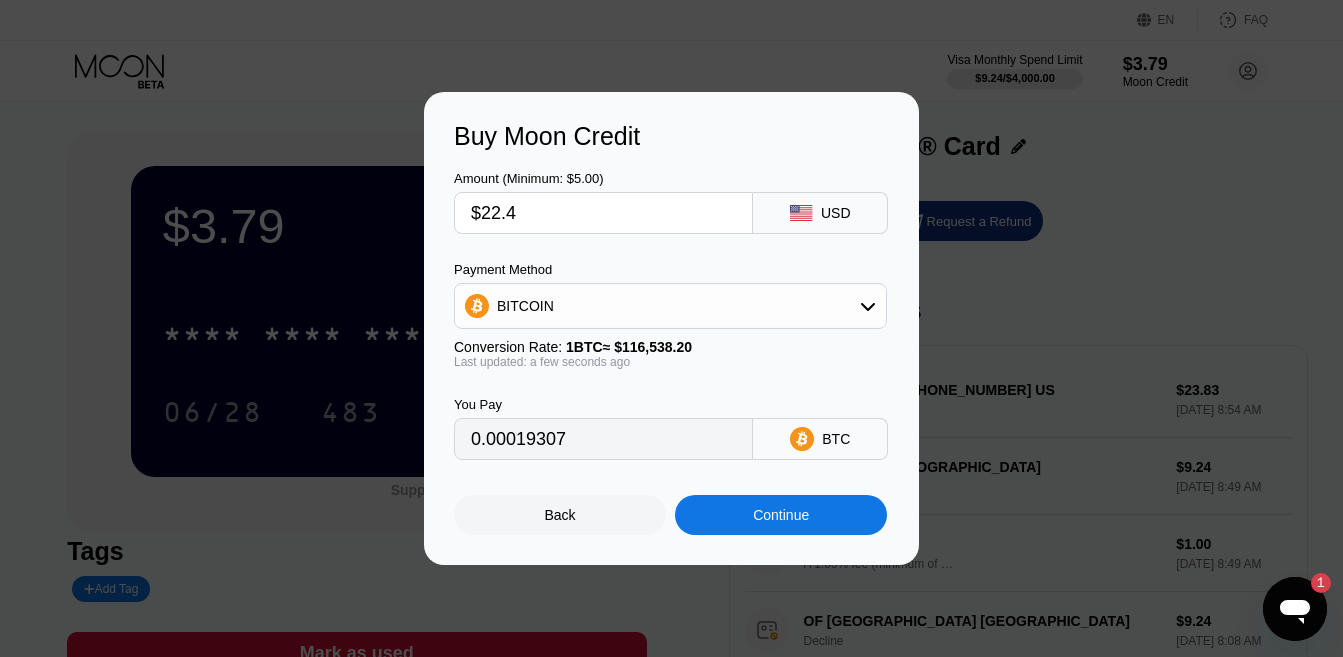 type on "0.00019222" 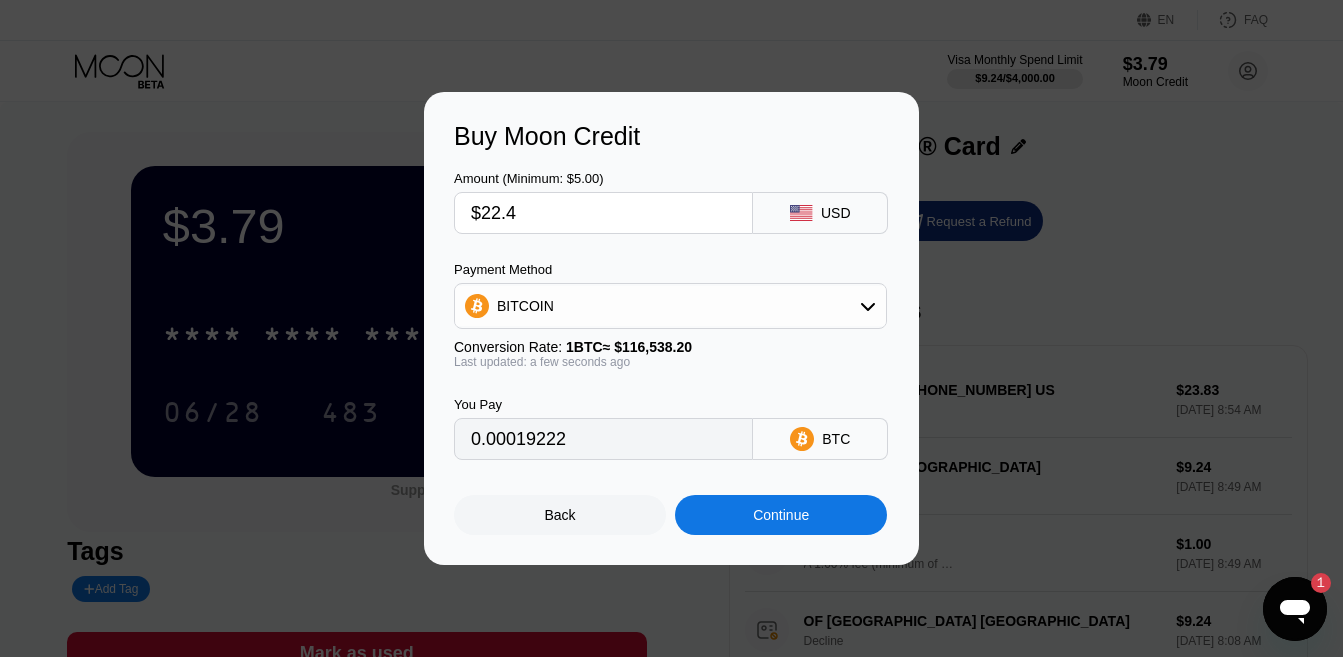 click on "Amount (Minimum: $5.00) $22.4 USD Payment Method BITCOIN Conversion Rate:   1  BTC  ≈   $116,538.20 Last updated:   a few seconds ago You Pay 0.00019222 BTC" at bounding box center (671, 305) 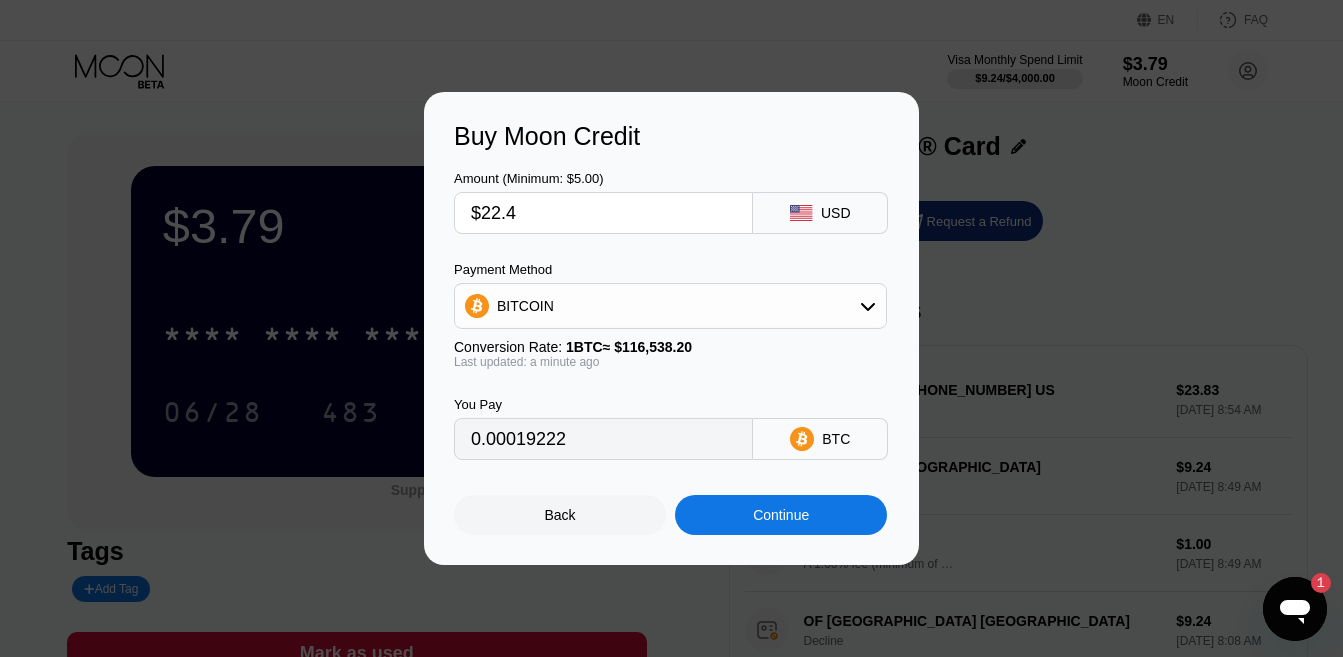click on "$22.4" at bounding box center (603, 213) 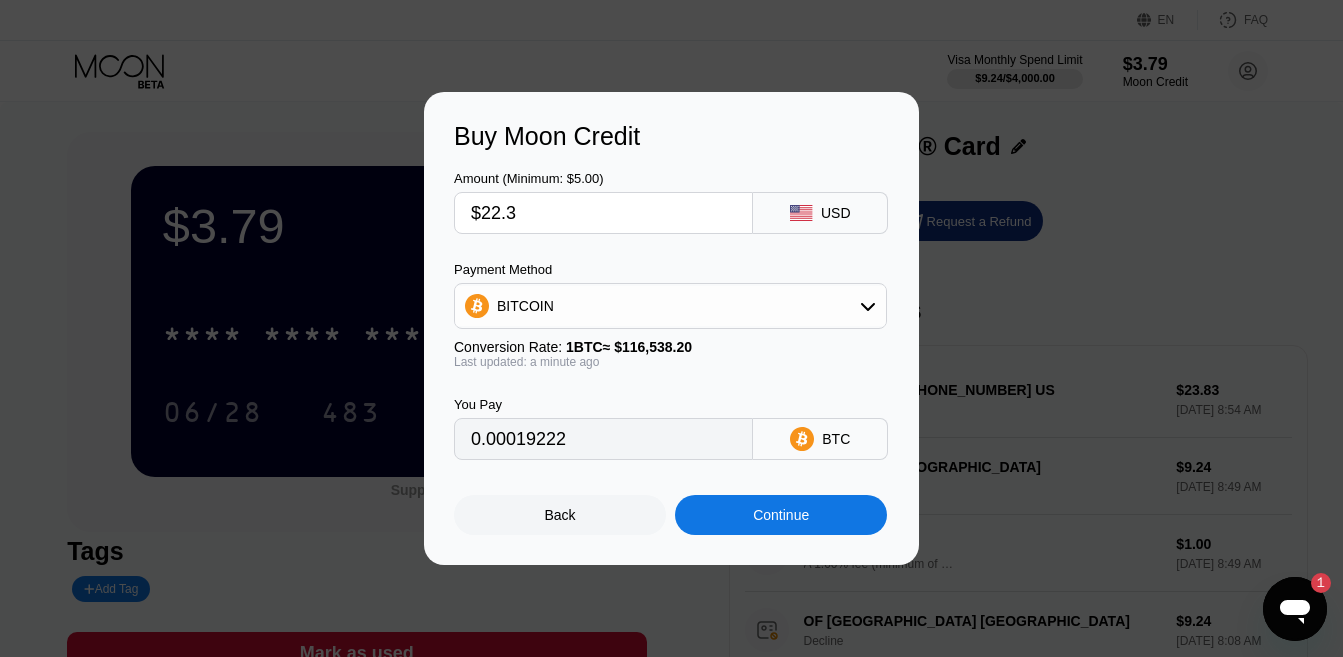 type on "0.00019136" 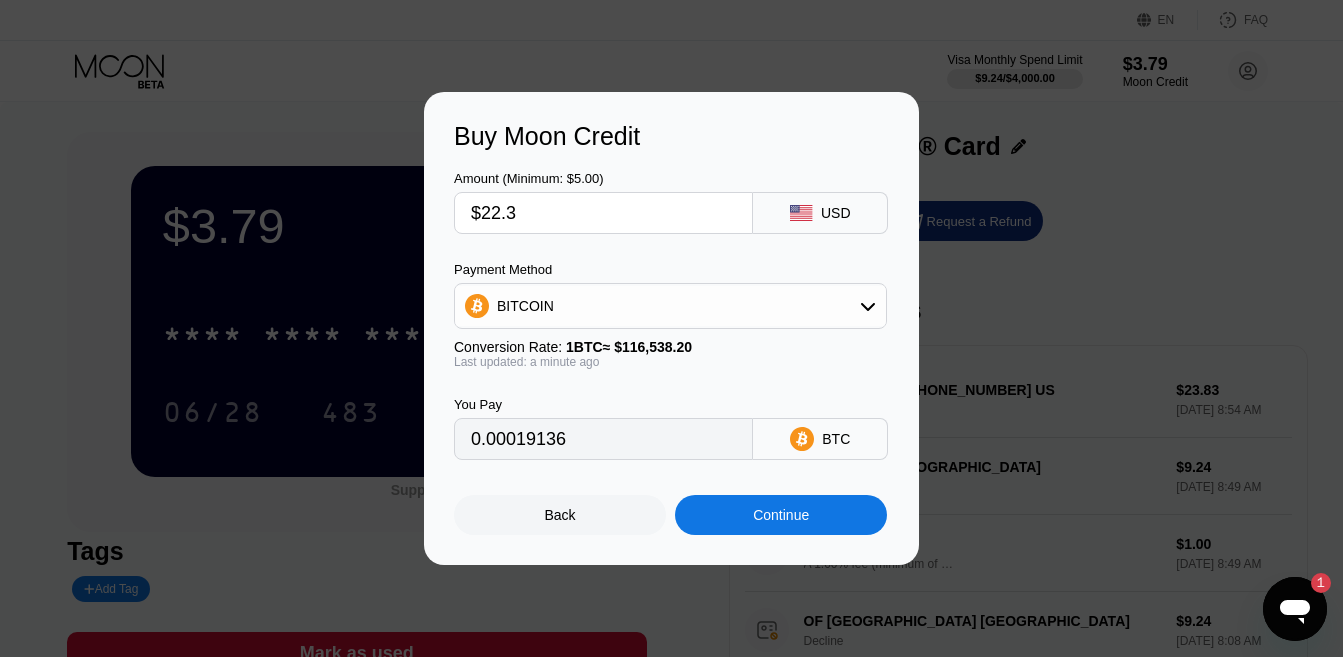 type on "$22.3" 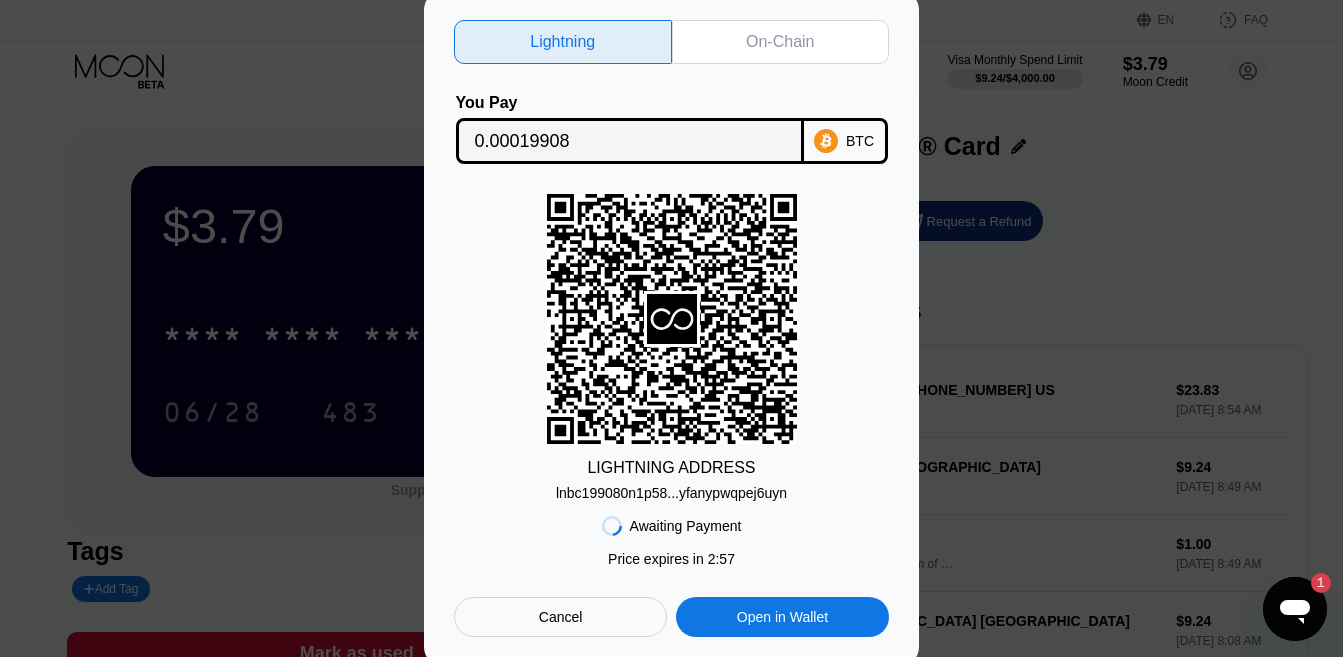click on "0.00019908" at bounding box center [630, 141] 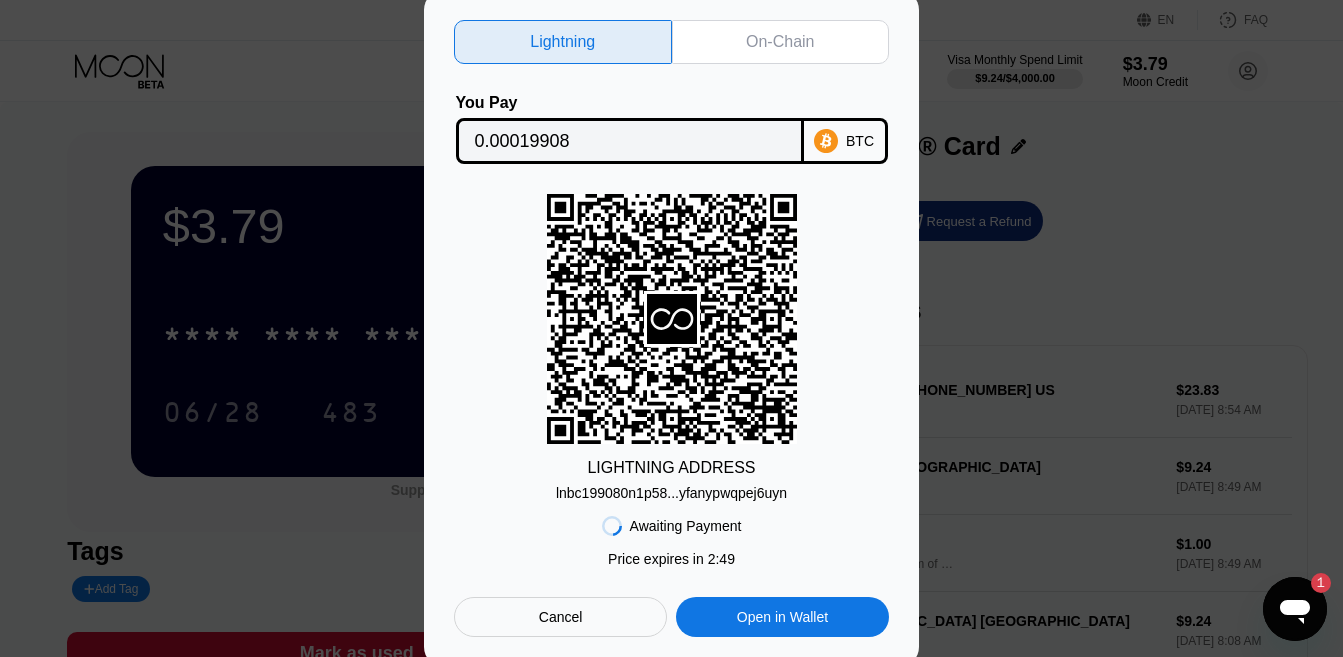 click on "Cancel" at bounding box center (560, 617) 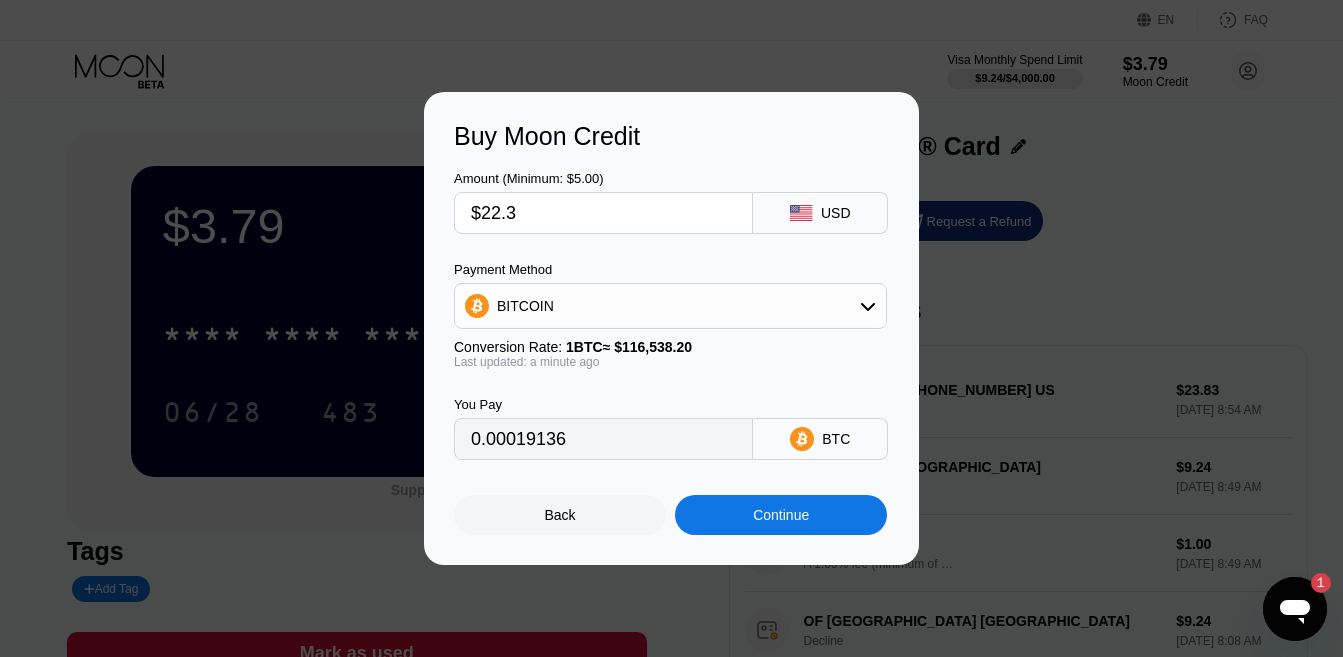 drag, startPoint x: 524, startPoint y: 224, endPoint x: 491, endPoint y: 224, distance: 33 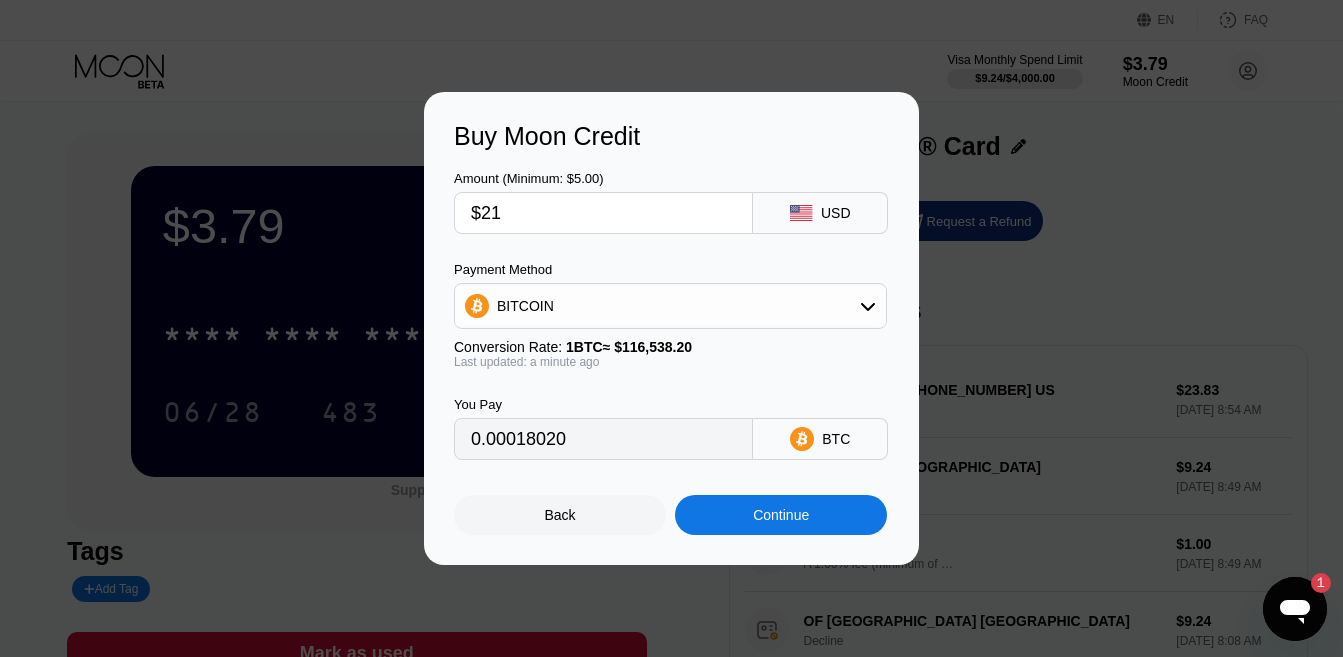 type on "0.00018020" 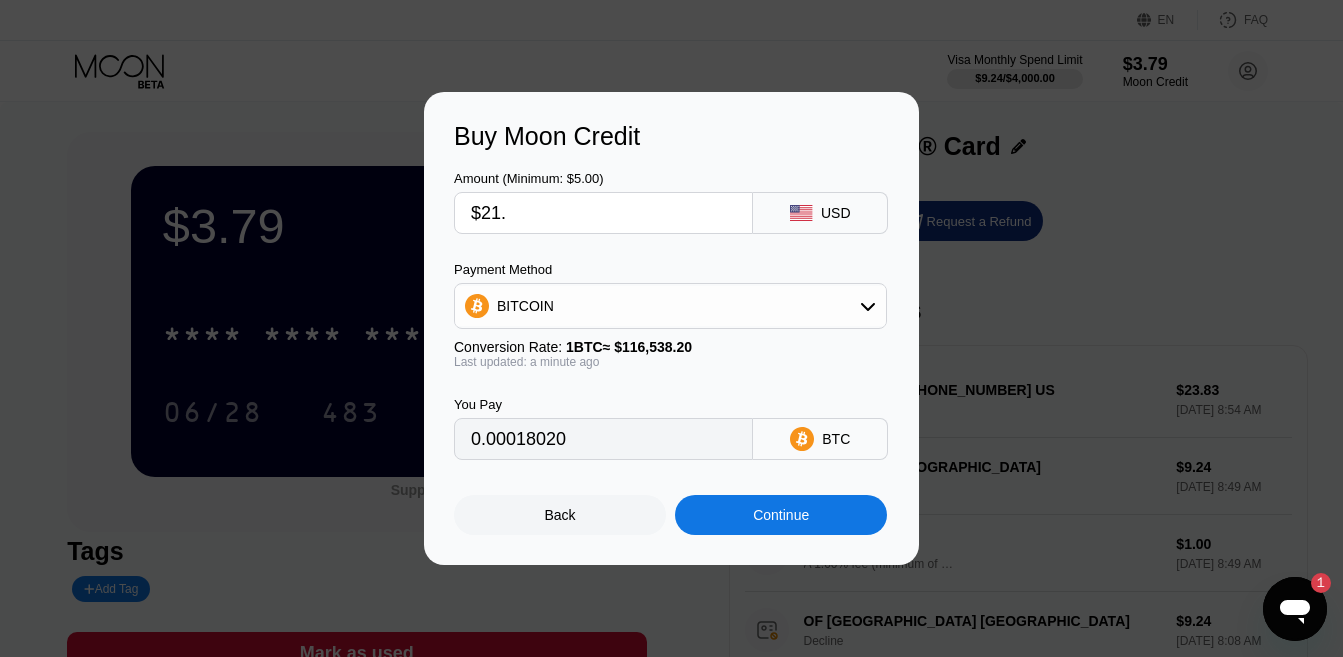 type on "$21.5" 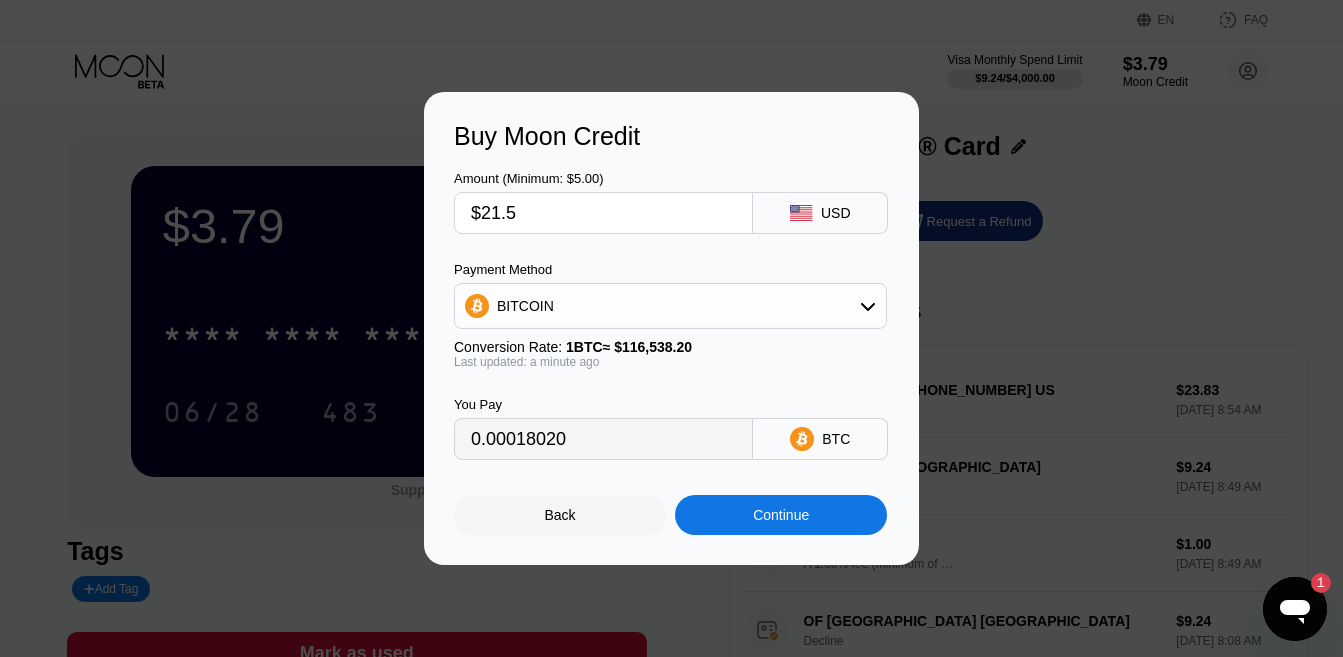 type on "0.00018449" 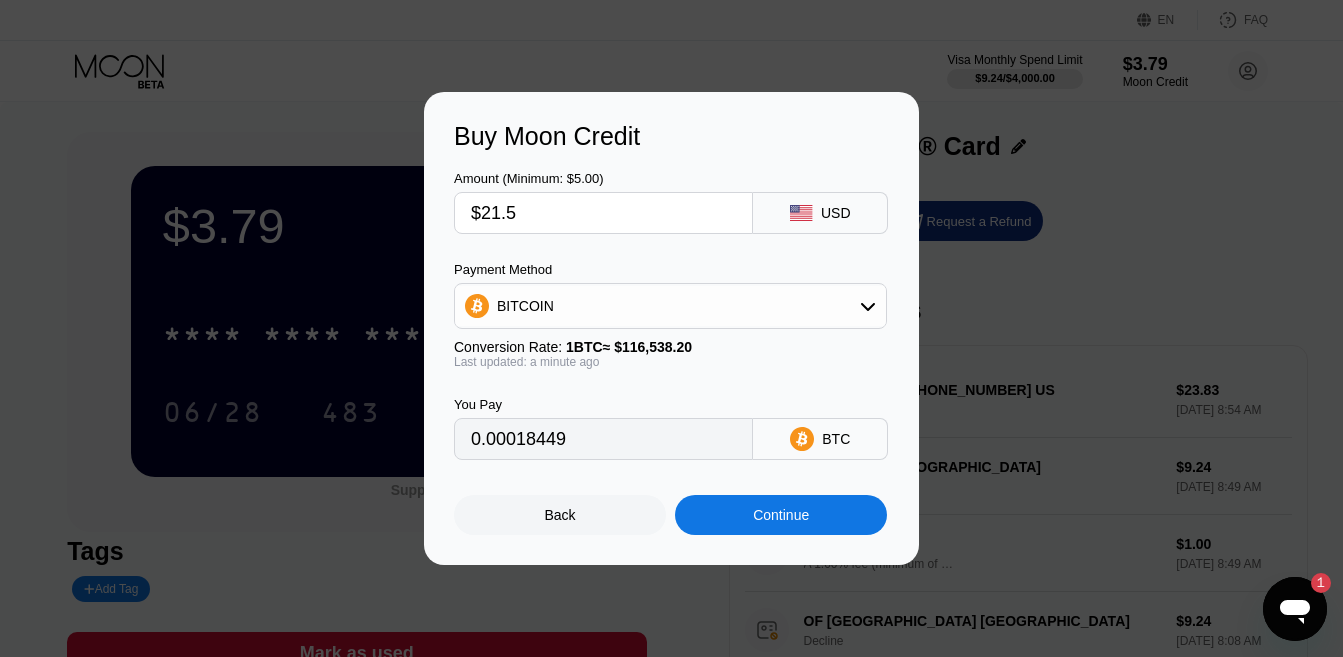type on "$21.5" 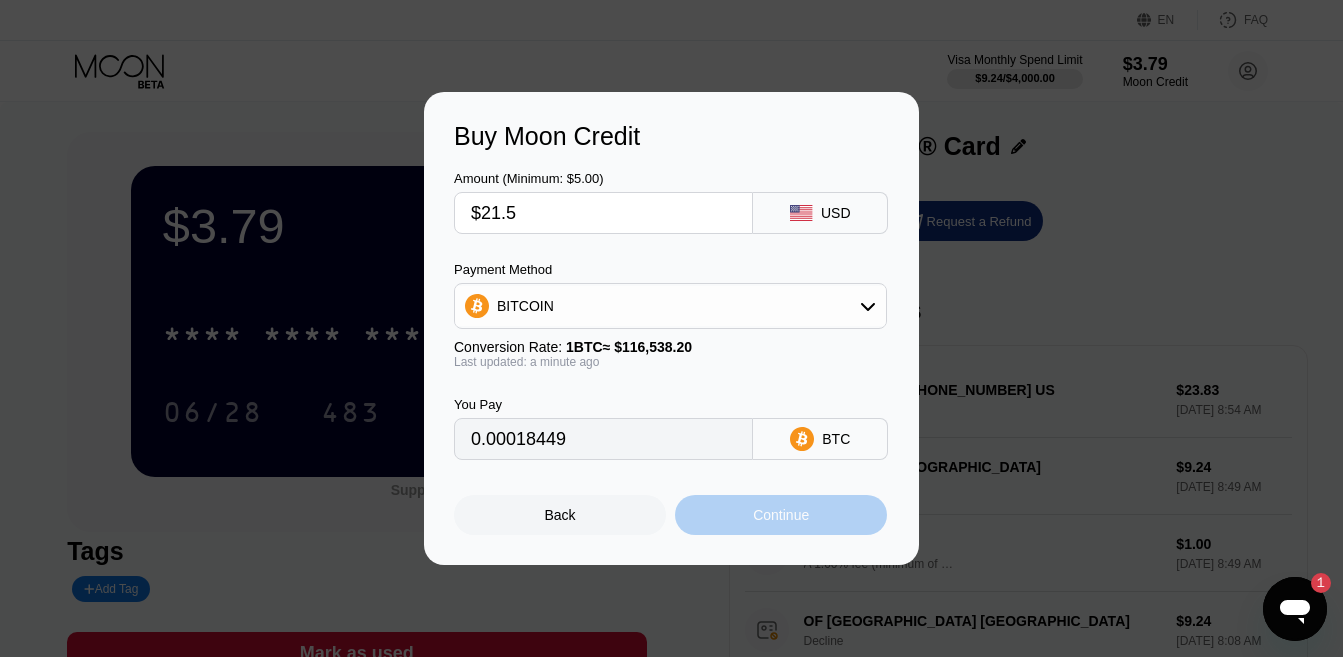 click on "Continue" at bounding box center [781, 515] 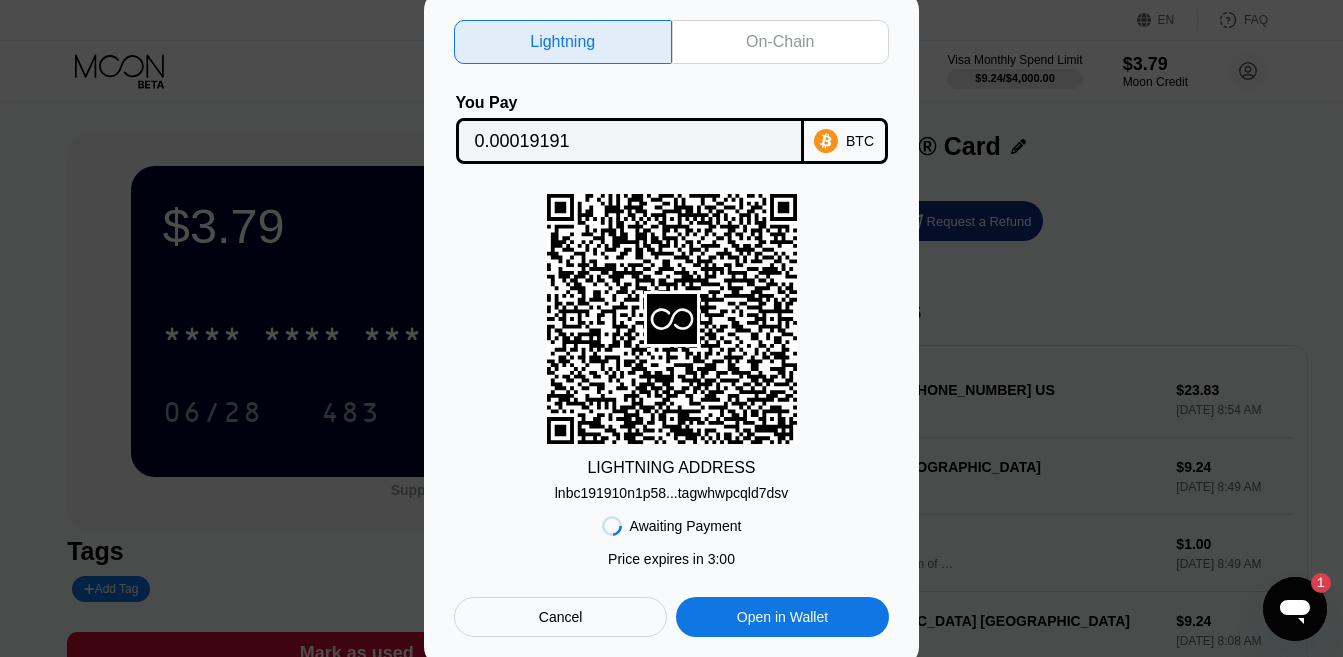 click on "0.00019191" at bounding box center (630, 141) 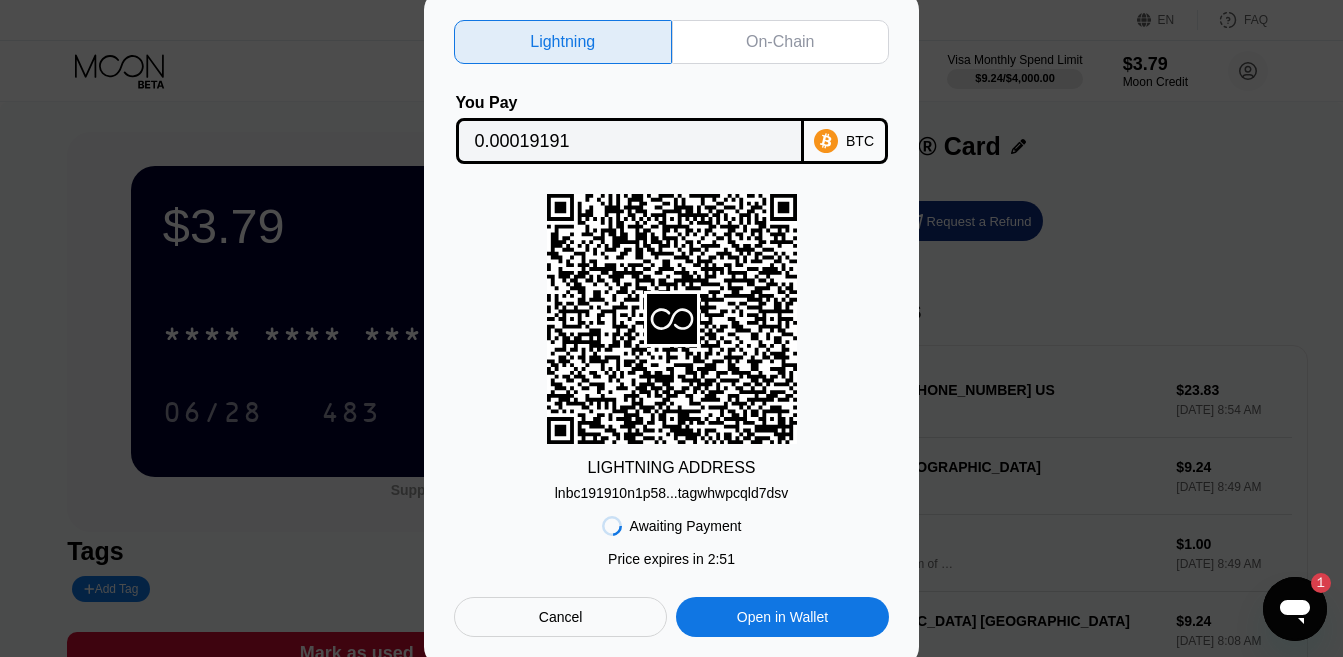 click on "Awaiting Payment Price expires in   2 : 51 Cancel Open in Wallet" at bounding box center (671, 569) 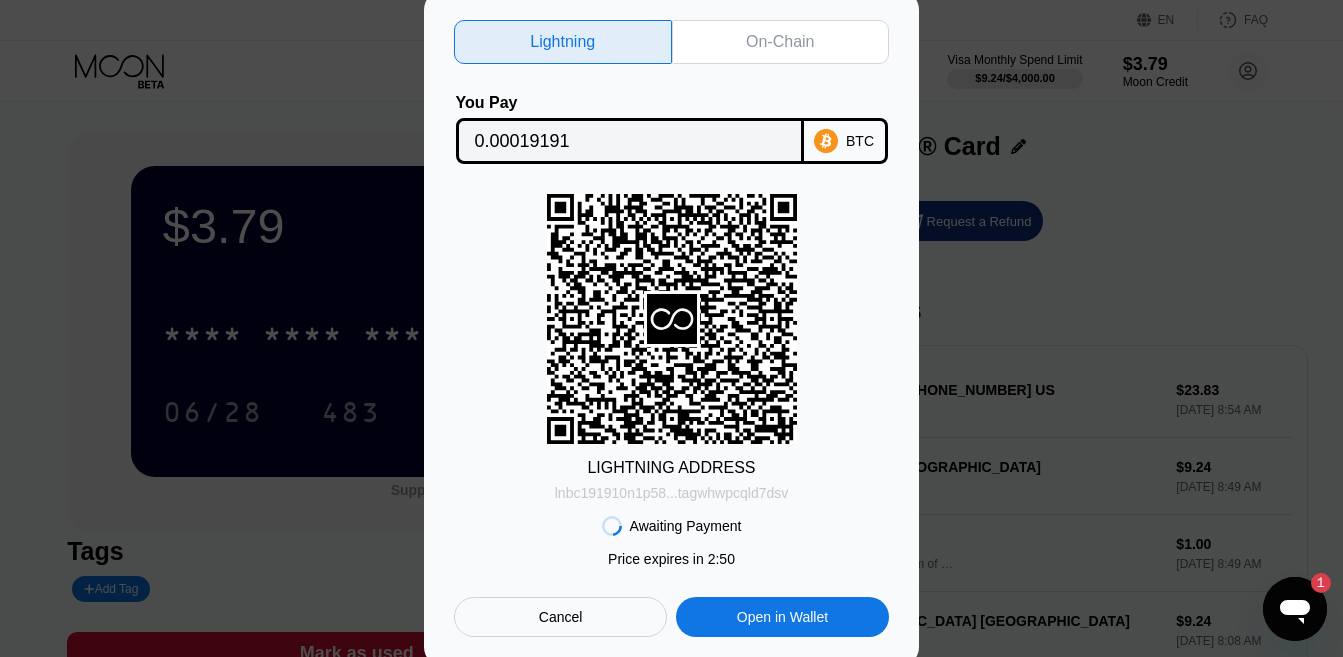 click on "lnbc191910n1p58...tagwhwpcqld7dsv" at bounding box center (672, 493) 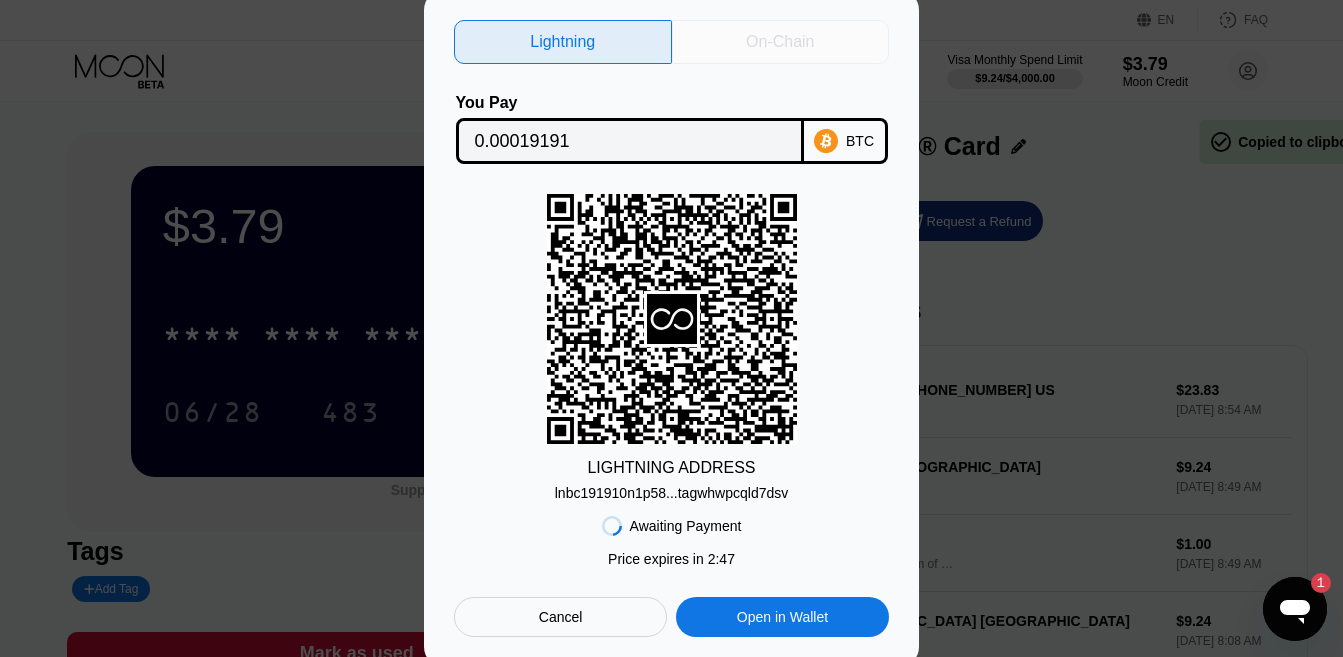 click on "On-Chain" at bounding box center [781, 42] 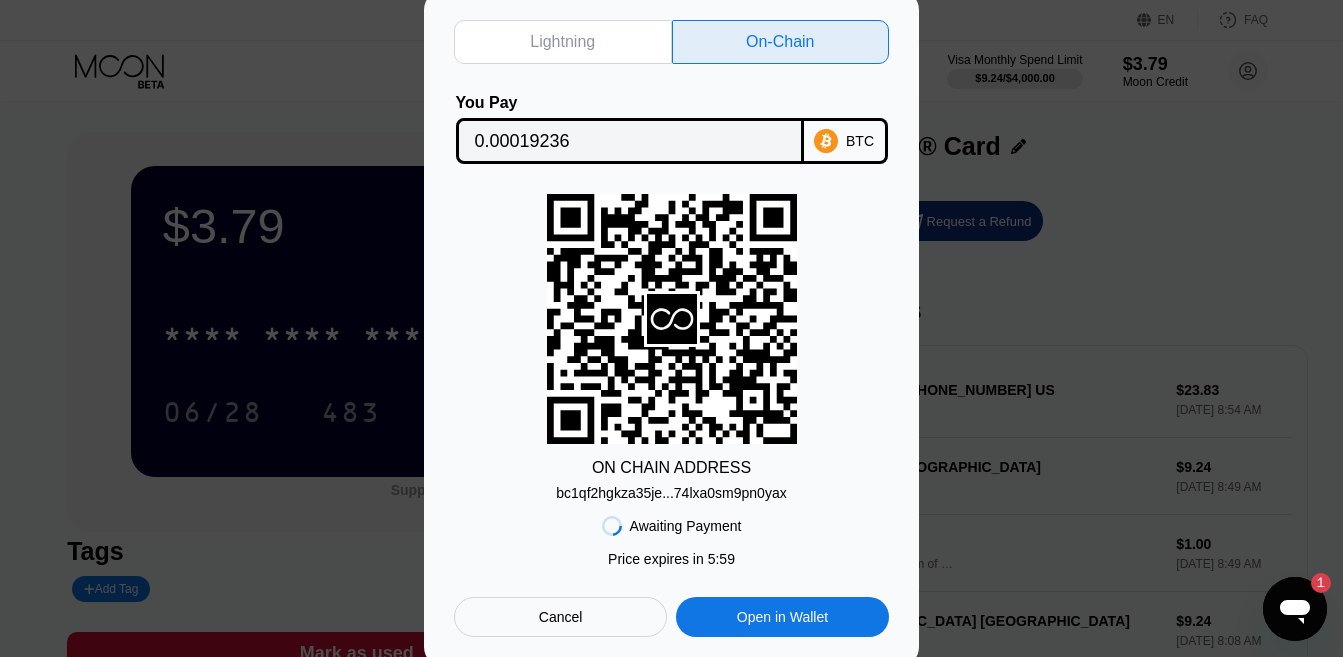 click on "bc1qf2hgkza35je...74lxa0sm9pn0yax" at bounding box center [671, 493] 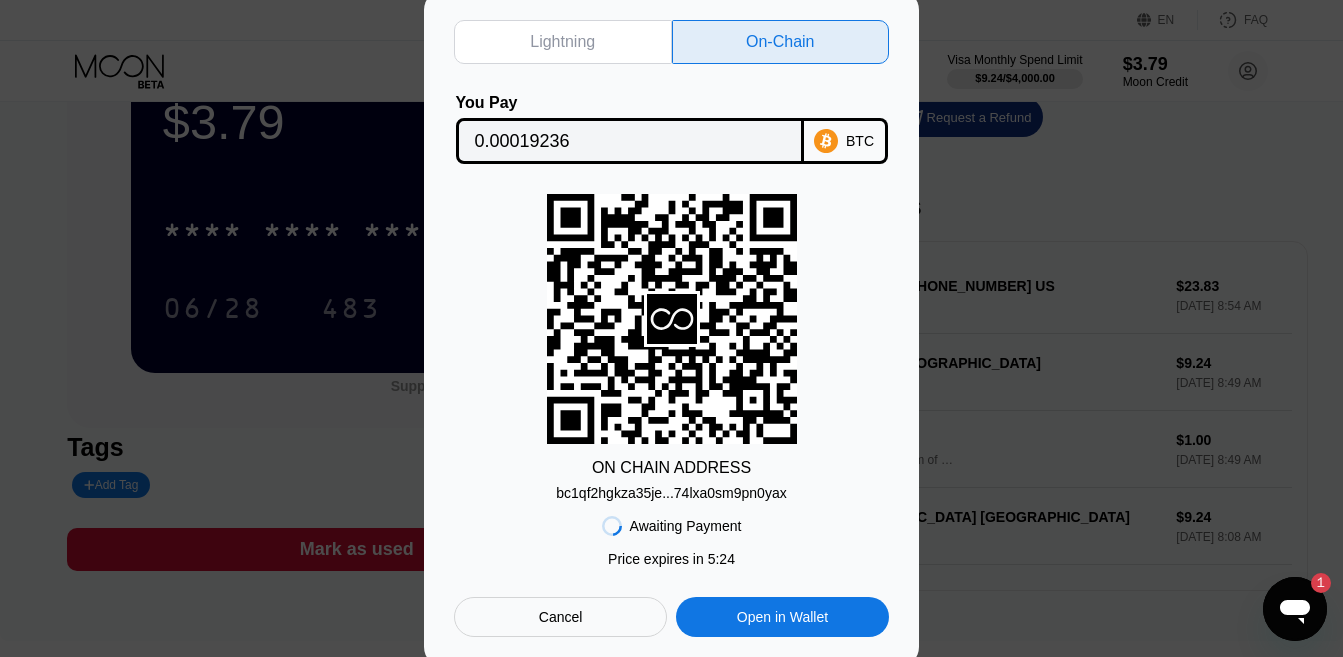 scroll, scrollTop: 200, scrollLeft: 0, axis: vertical 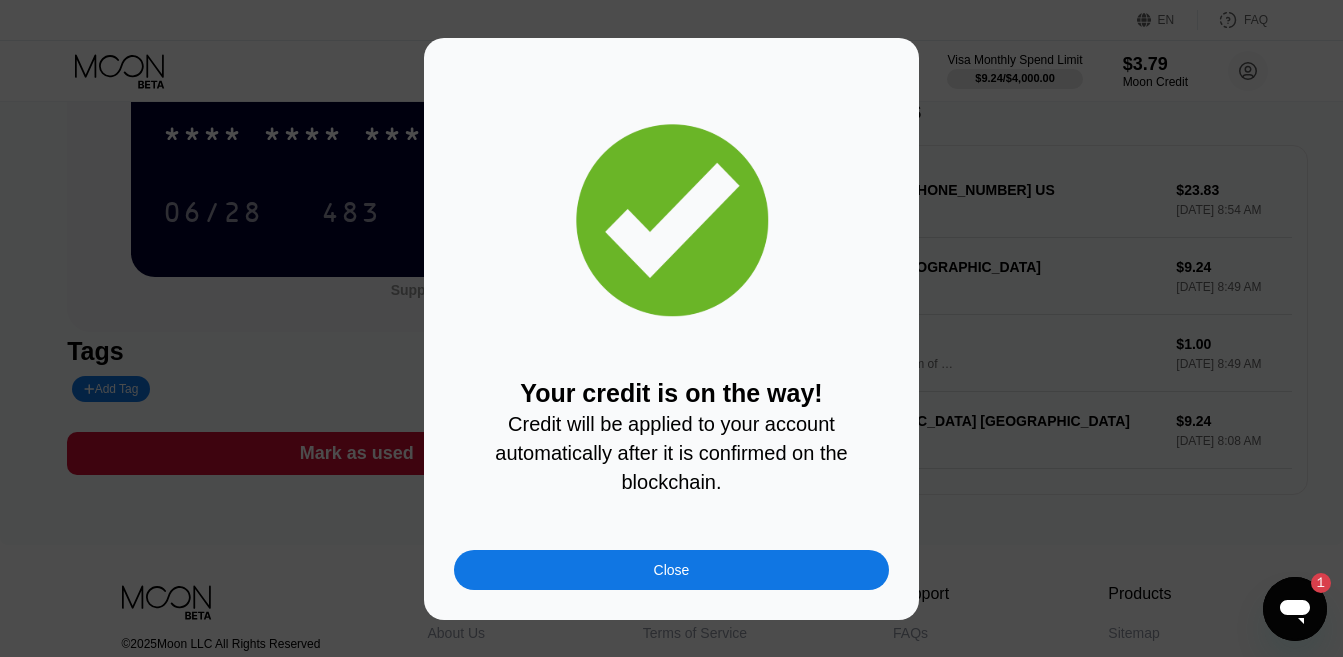 click on "Close" at bounding box center (671, 570) 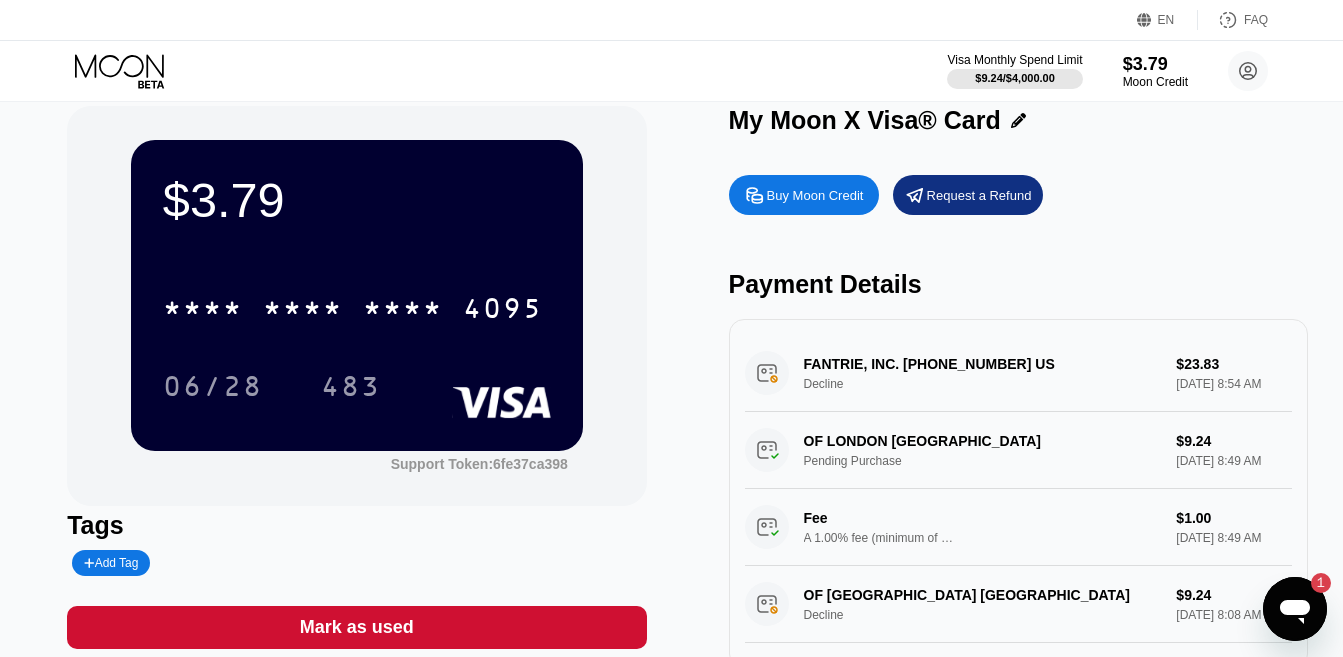 scroll, scrollTop: 0, scrollLeft: 0, axis: both 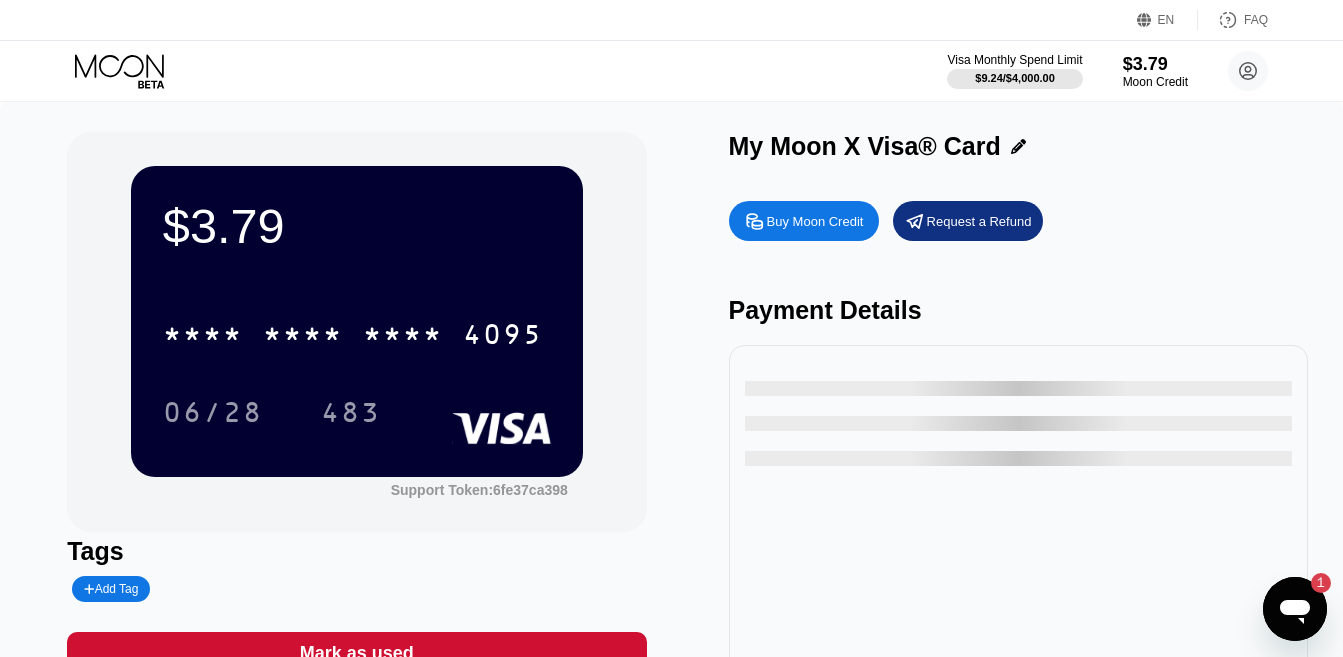 click at bounding box center (1295, 609) 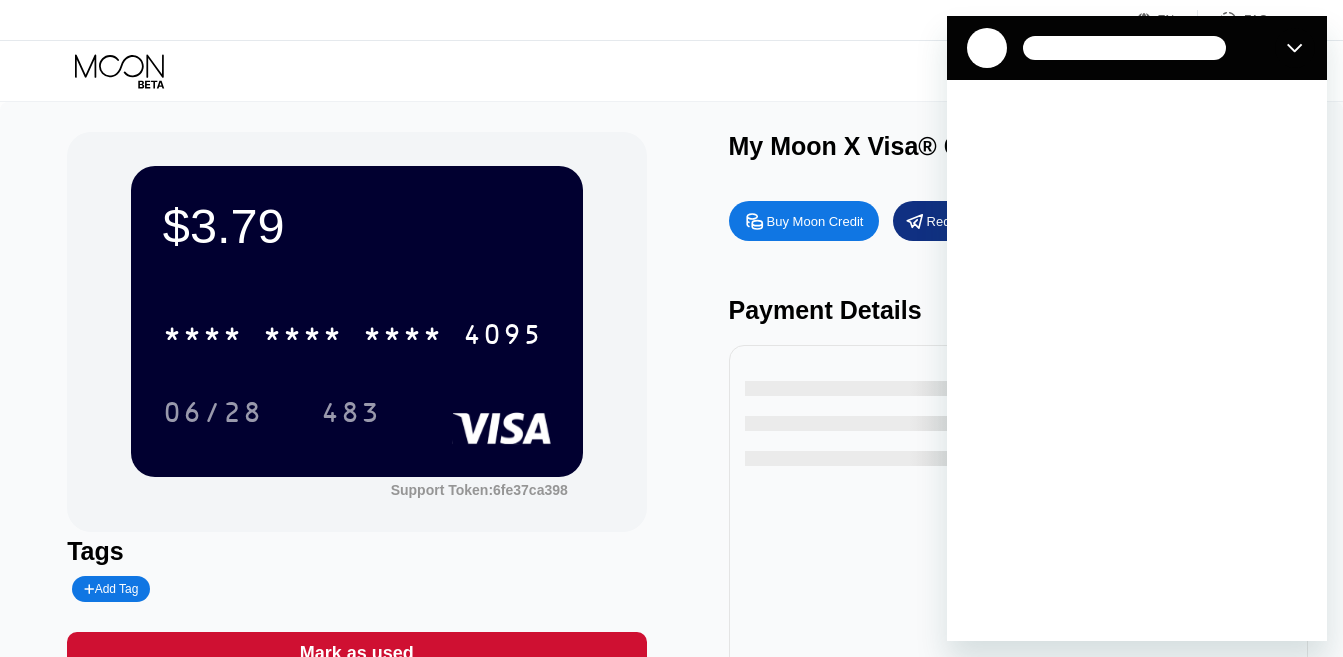 scroll, scrollTop: 0, scrollLeft: 0, axis: both 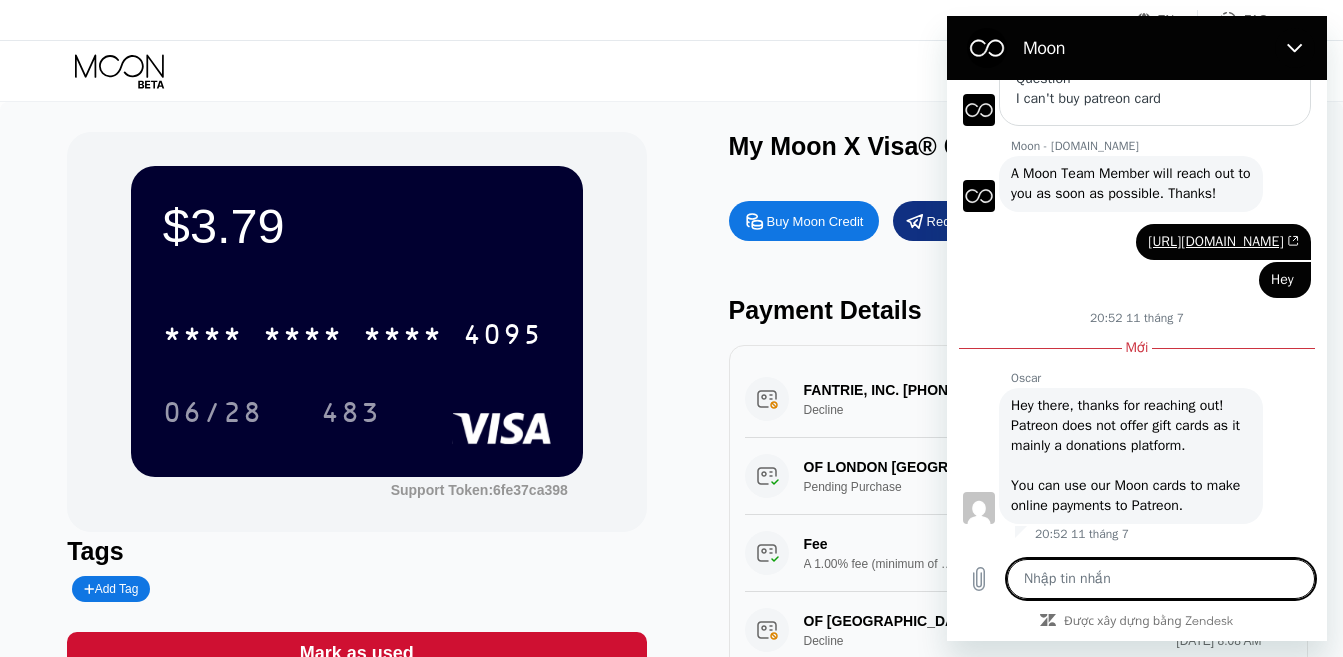 click on "My Moon X Visa® Card" at bounding box center [865, 146] 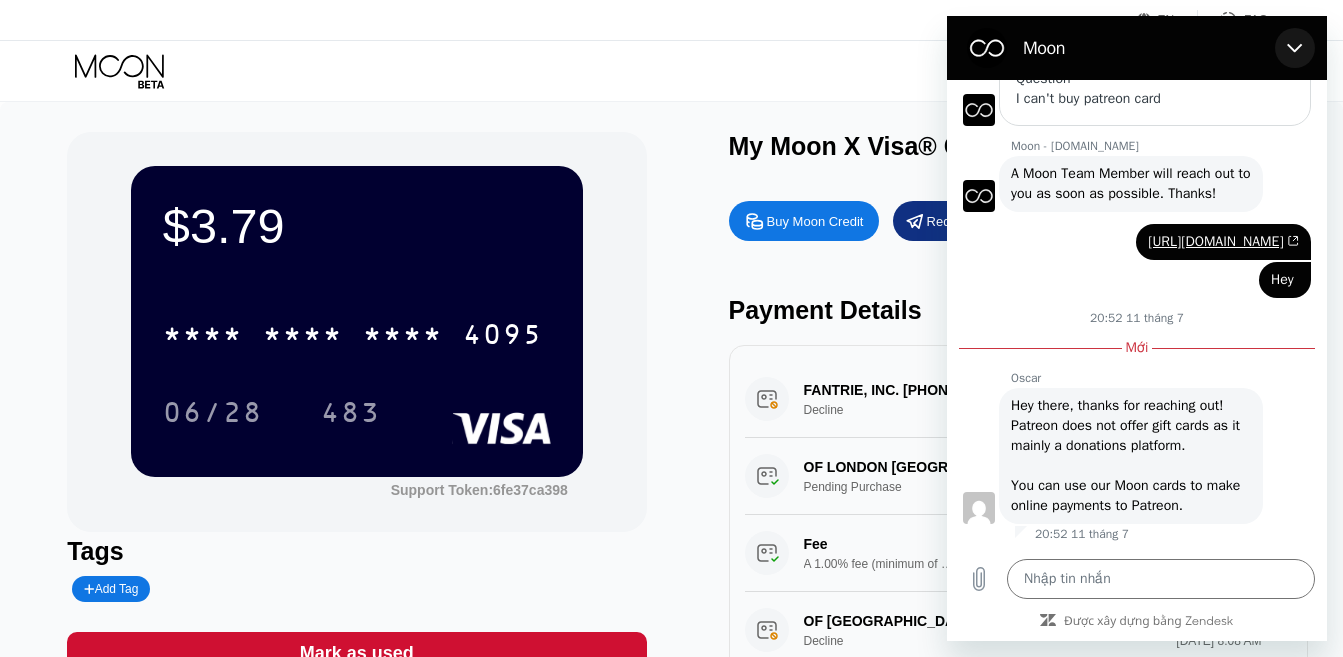 click 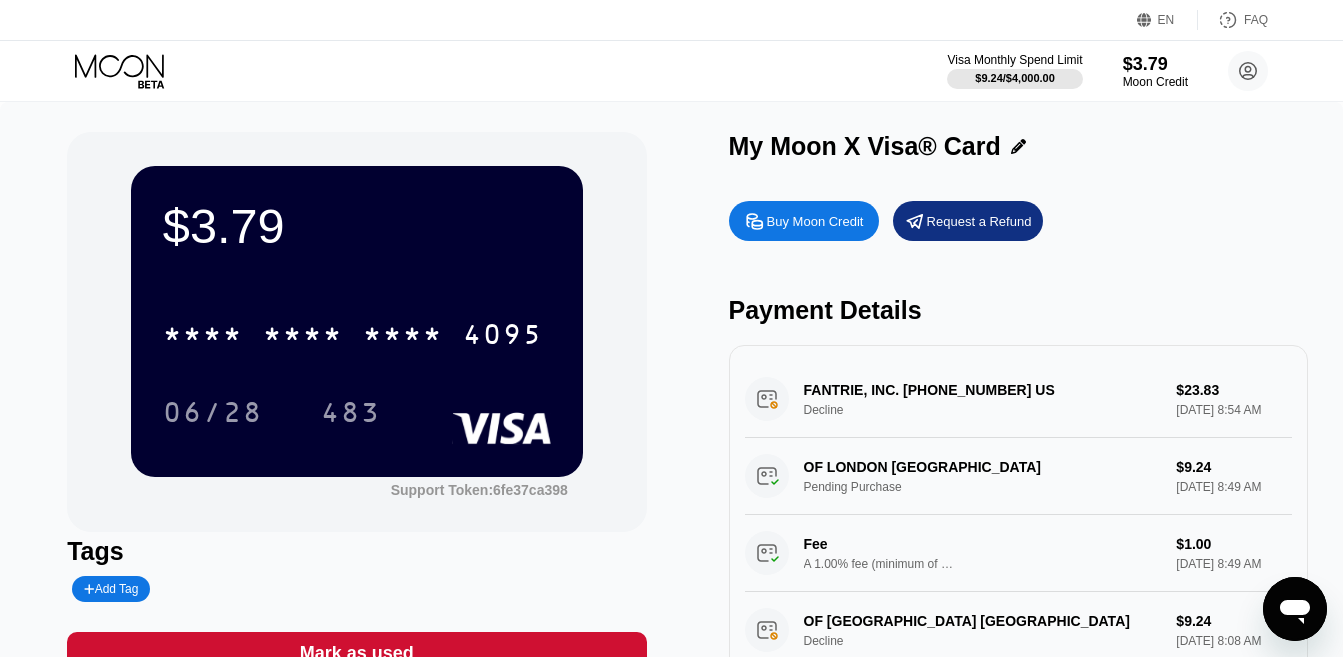 type on "x" 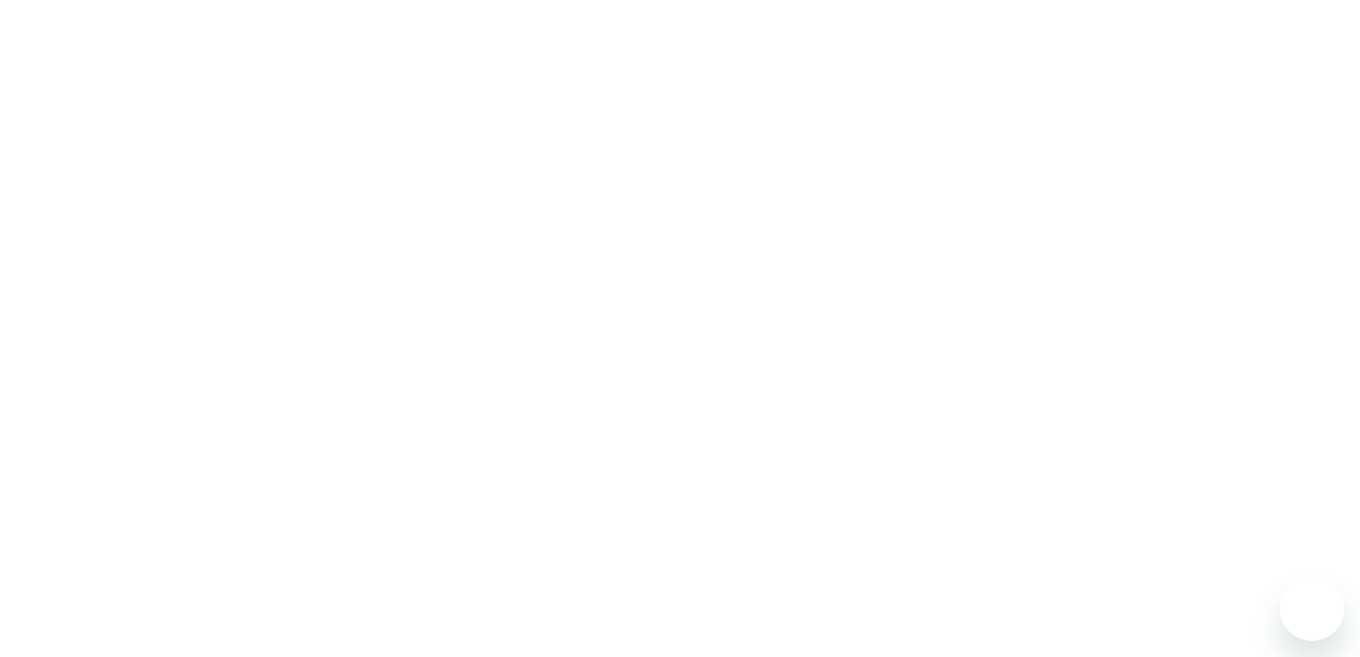 scroll, scrollTop: 0, scrollLeft: 0, axis: both 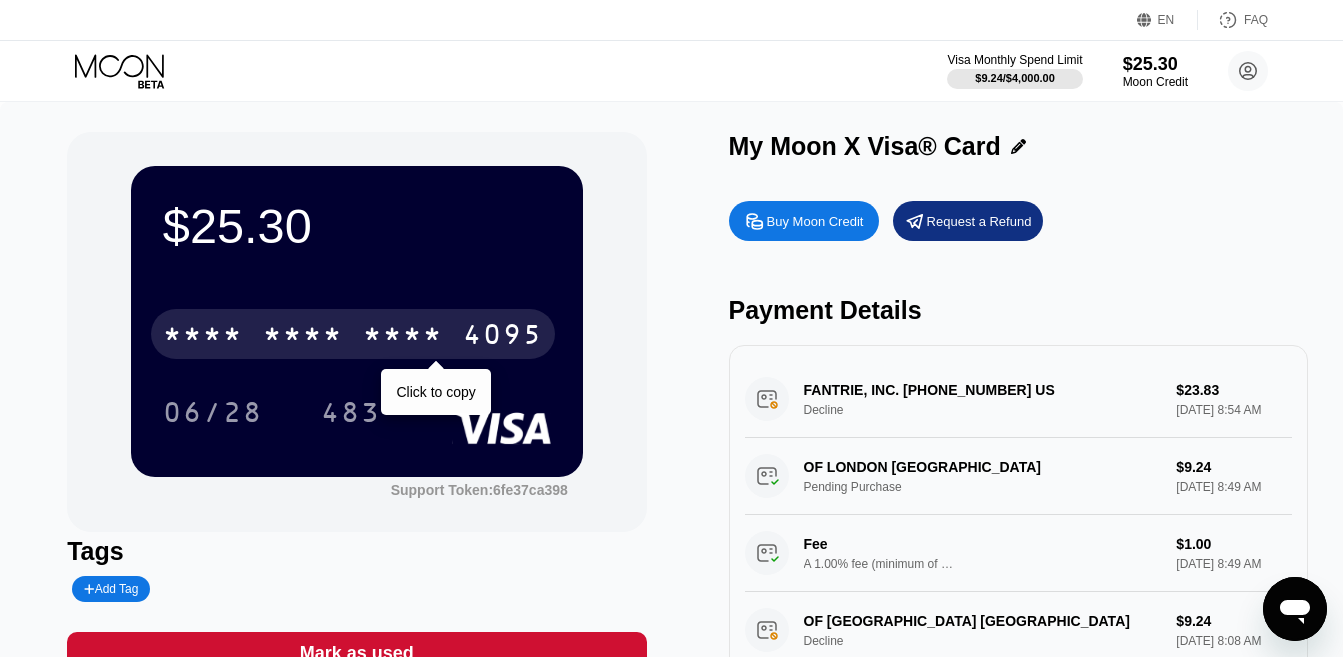 click on "* * * * * * * * * * * * 4095" at bounding box center [353, 334] 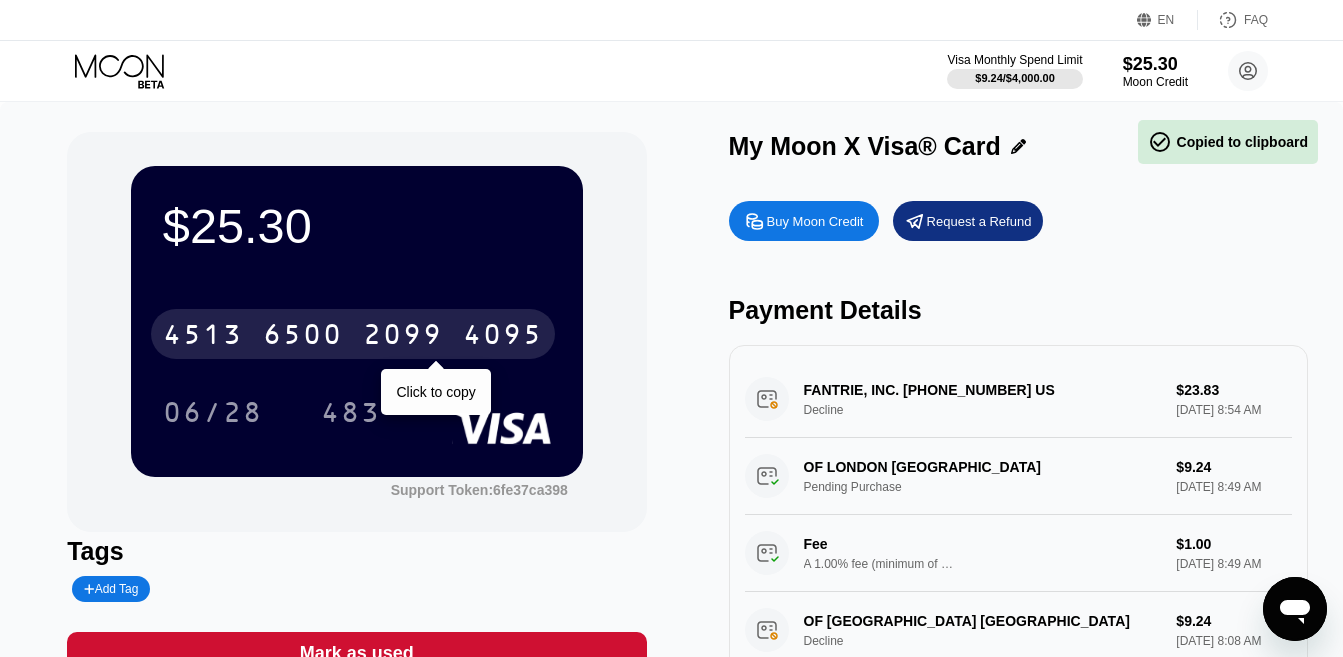 click on "2099" at bounding box center [403, 337] 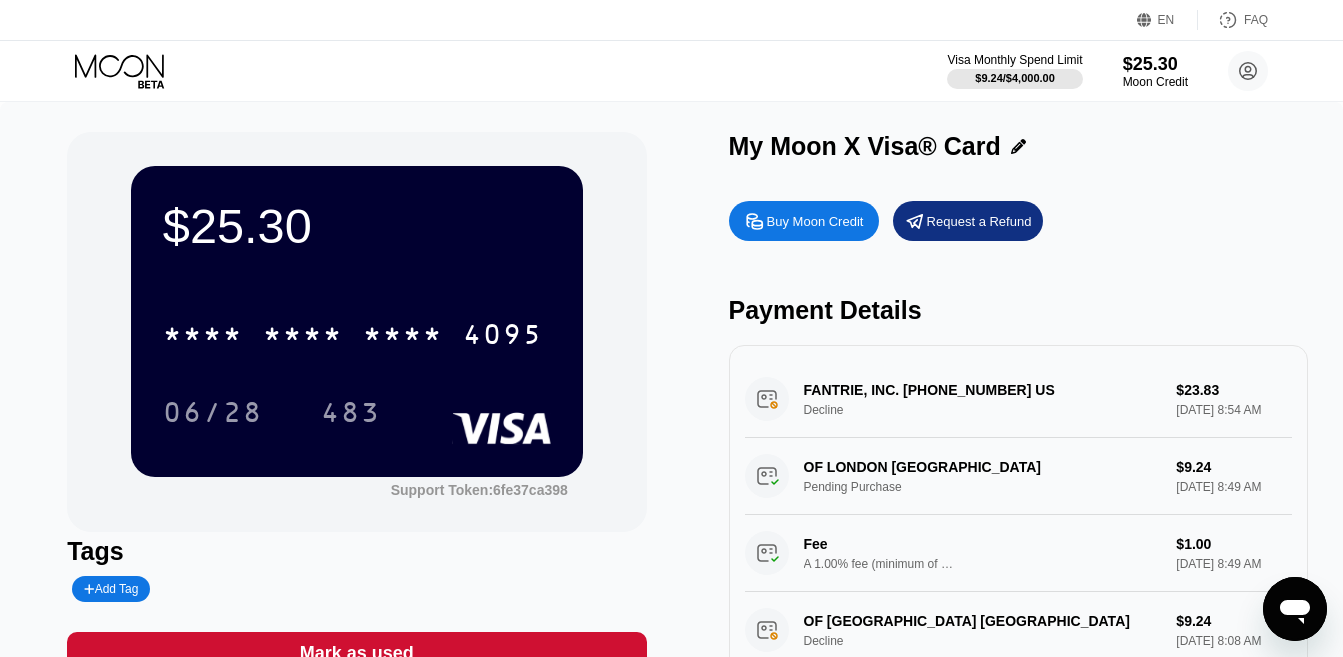 click on "$25.30 * * * * * * * * * * * * 4095 06/28 483" at bounding box center [357, 321] 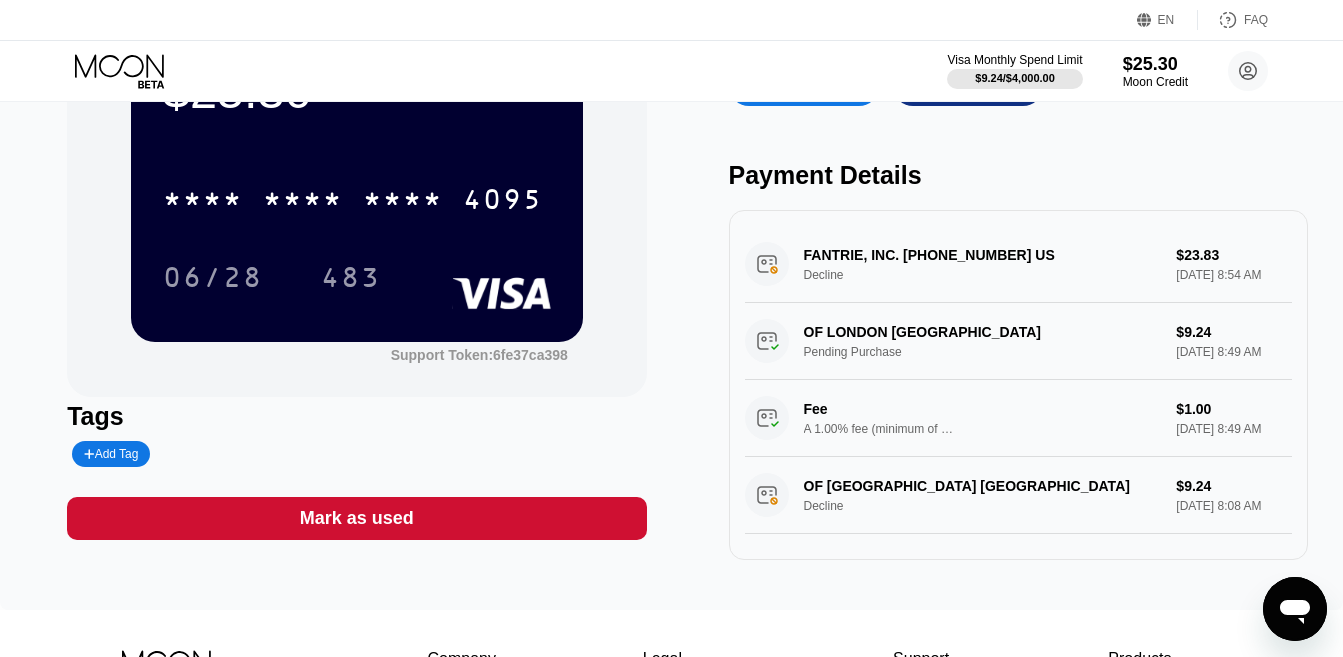 scroll, scrollTop: 100, scrollLeft: 0, axis: vertical 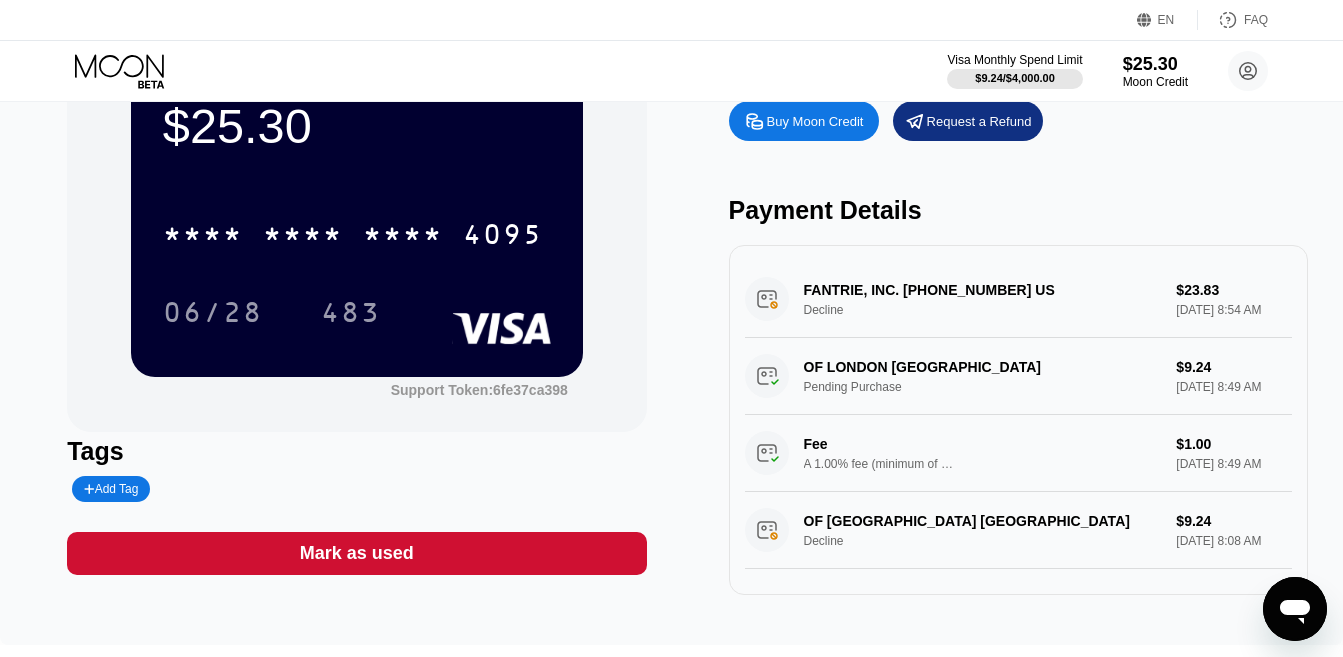 click on "FANTRIE, INC.            +12132223057 US Decline $23.83 Jul 11, 2025 8:54 AM" at bounding box center [1018, 299] 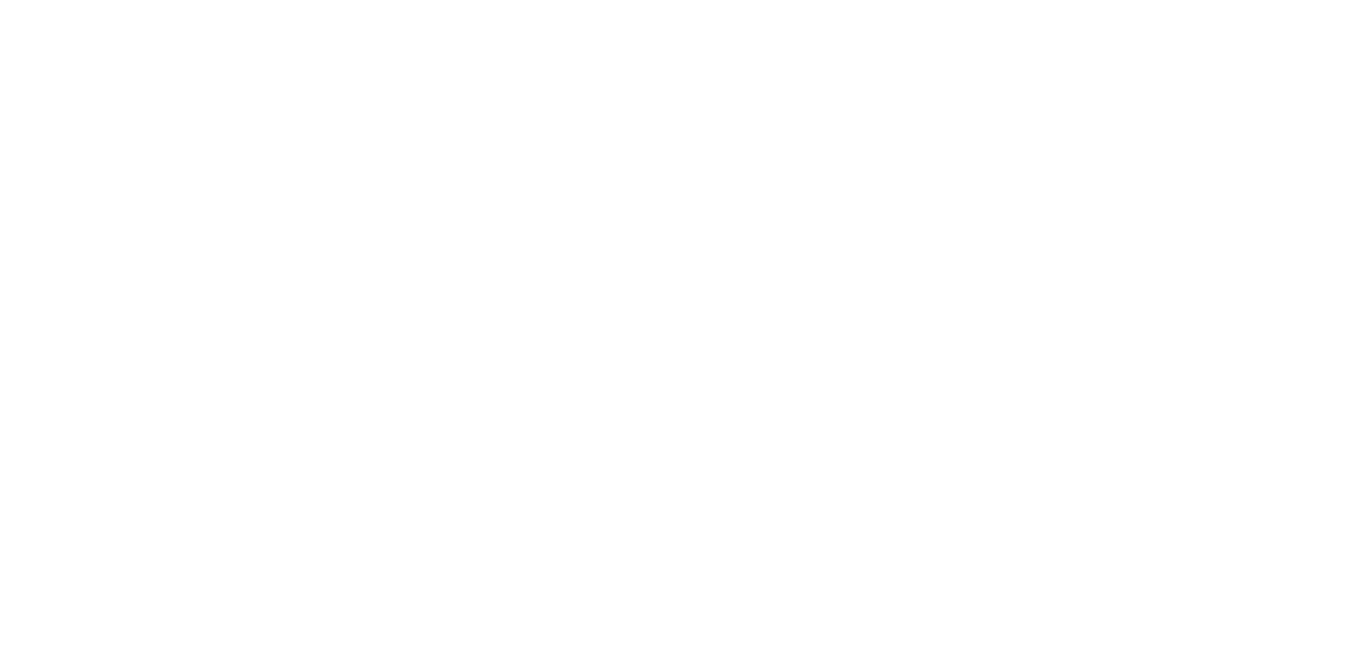 scroll, scrollTop: 0, scrollLeft: 0, axis: both 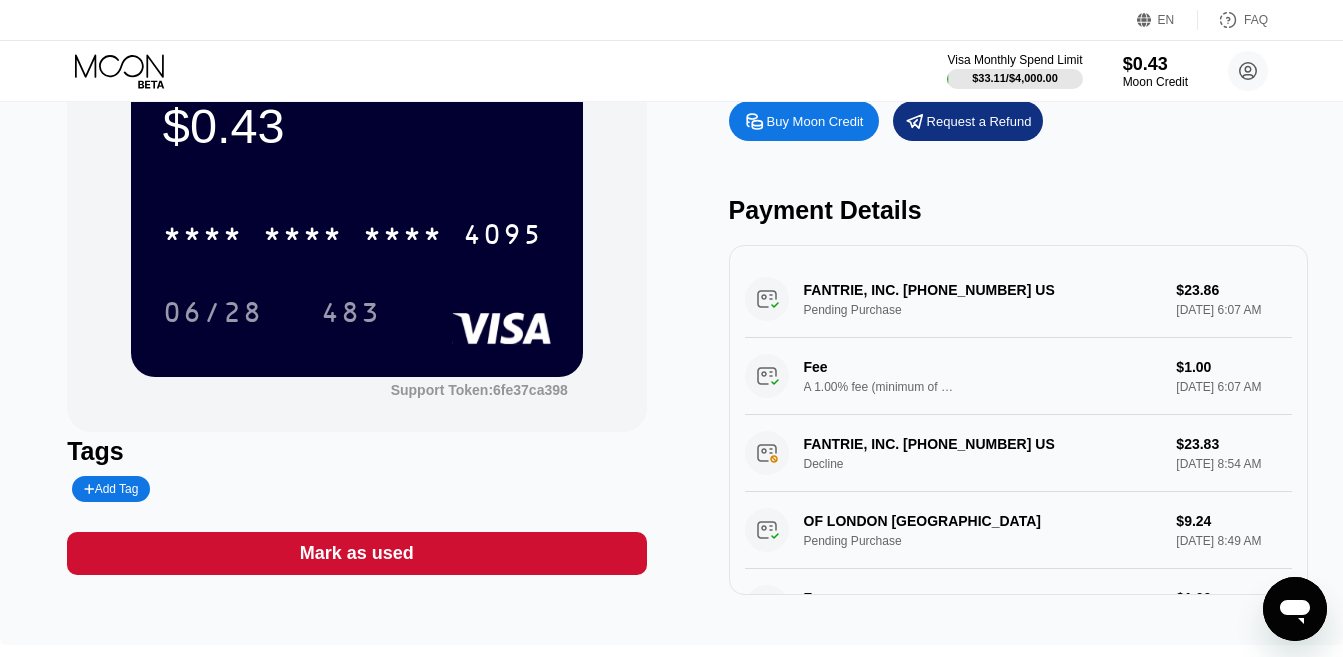 click on "FANTRIE, INC.            [PHONE_NUMBER] US Pending Purchase $23.86 [DATE] 6:07 AM Fee A 1.00% fee (minimum of $1.00) is charged on all transactions $1.00 [DATE] 6:07 AM" at bounding box center [1018, 338] 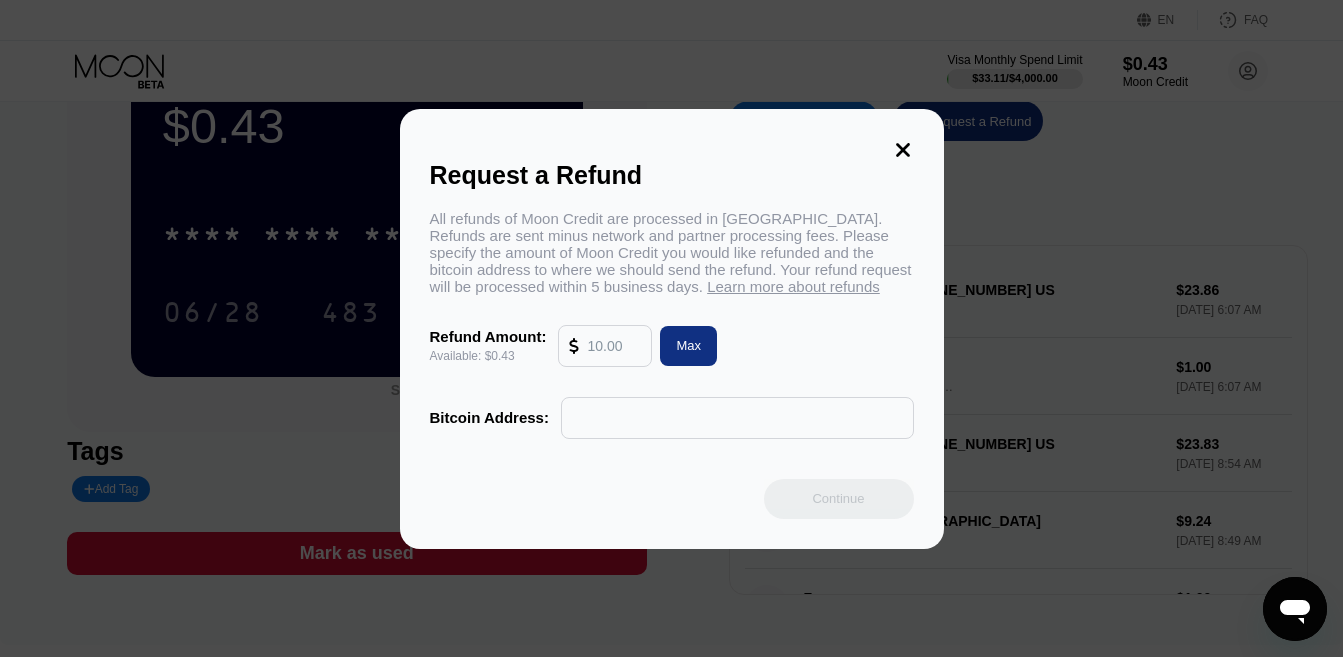 click at bounding box center [614, 346] 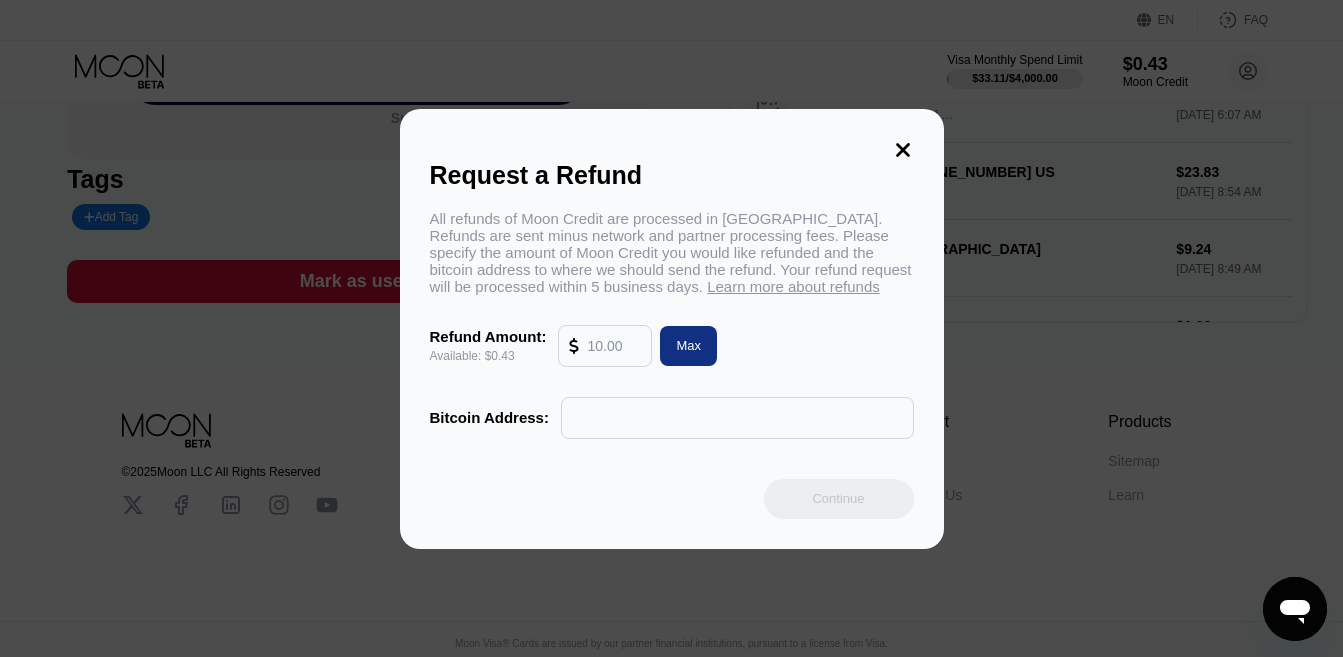 scroll, scrollTop: 400, scrollLeft: 0, axis: vertical 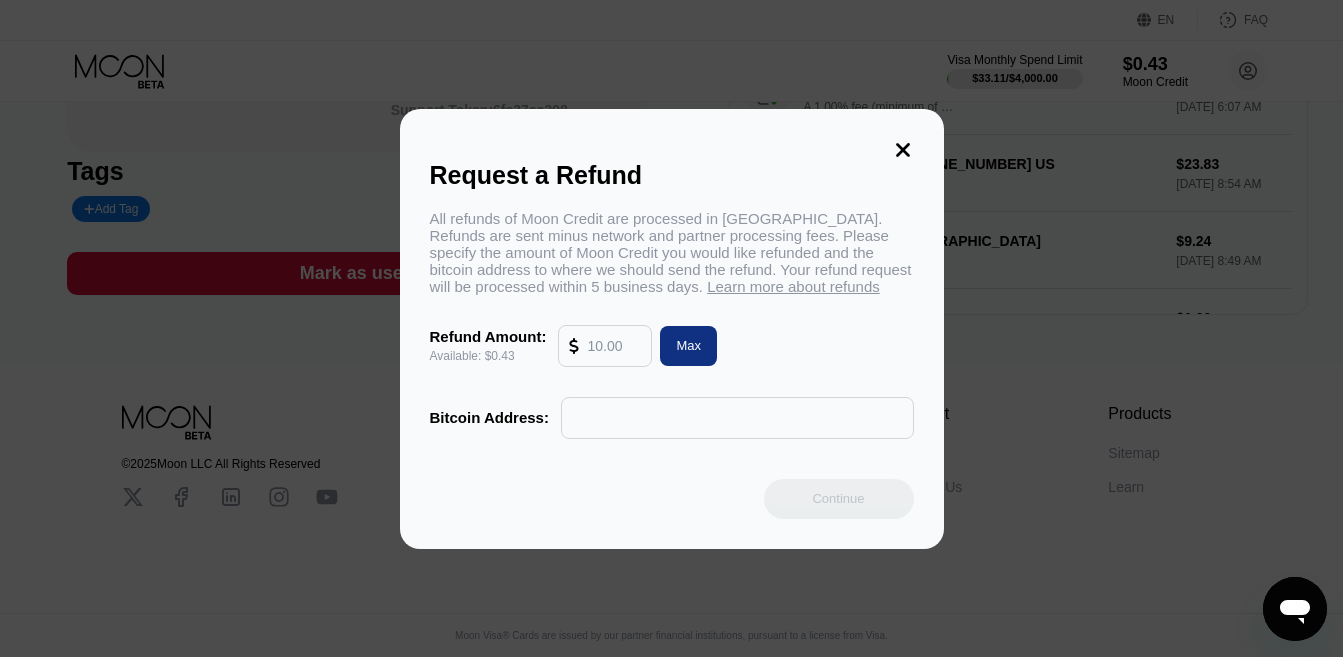 click on "Request a Refund All refunds of Moon Credit are processed in [GEOGRAPHIC_DATA]. Refunds are sent minus network and partner processing fees. Please specify the amount of Moon Credit you would like refunded and the bitcoin address to where we should send the refund. Your refund request will be processed within 5 business days.   Learn more about refunds Refund Amount: Available:   $0.43 [PERSON_NAME] Address: Continue" at bounding box center [671, 329] 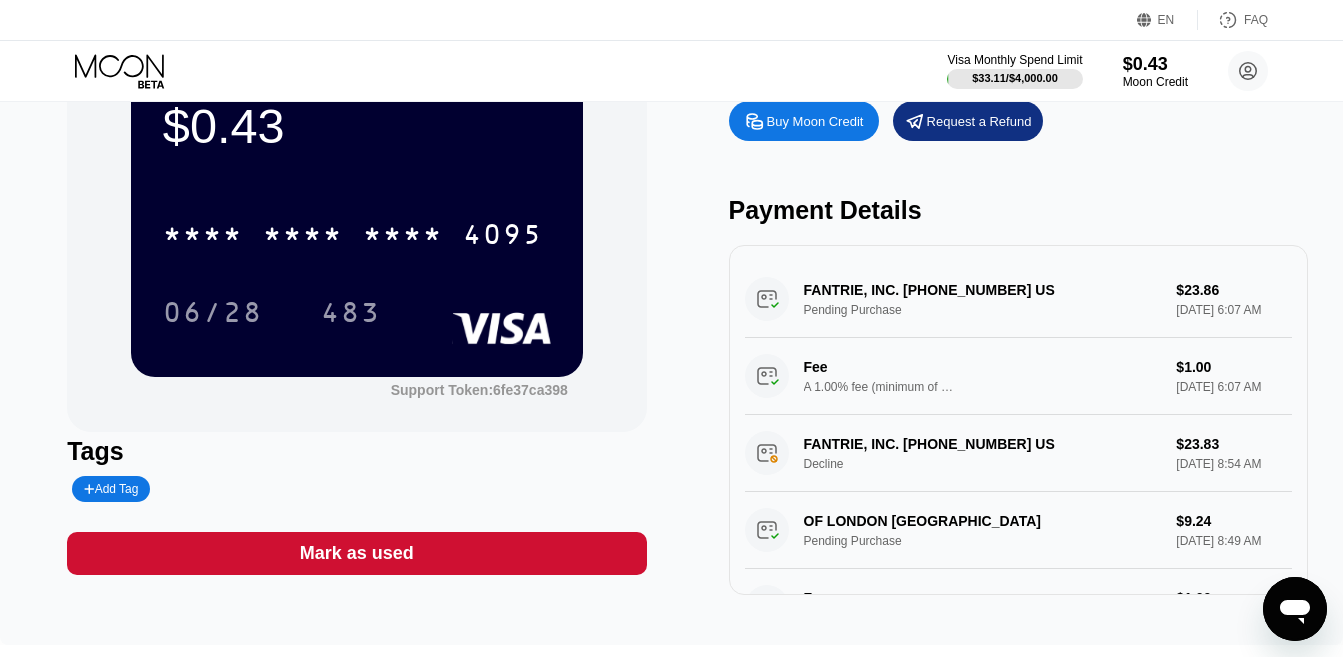 scroll, scrollTop: 0, scrollLeft: 0, axis: both 